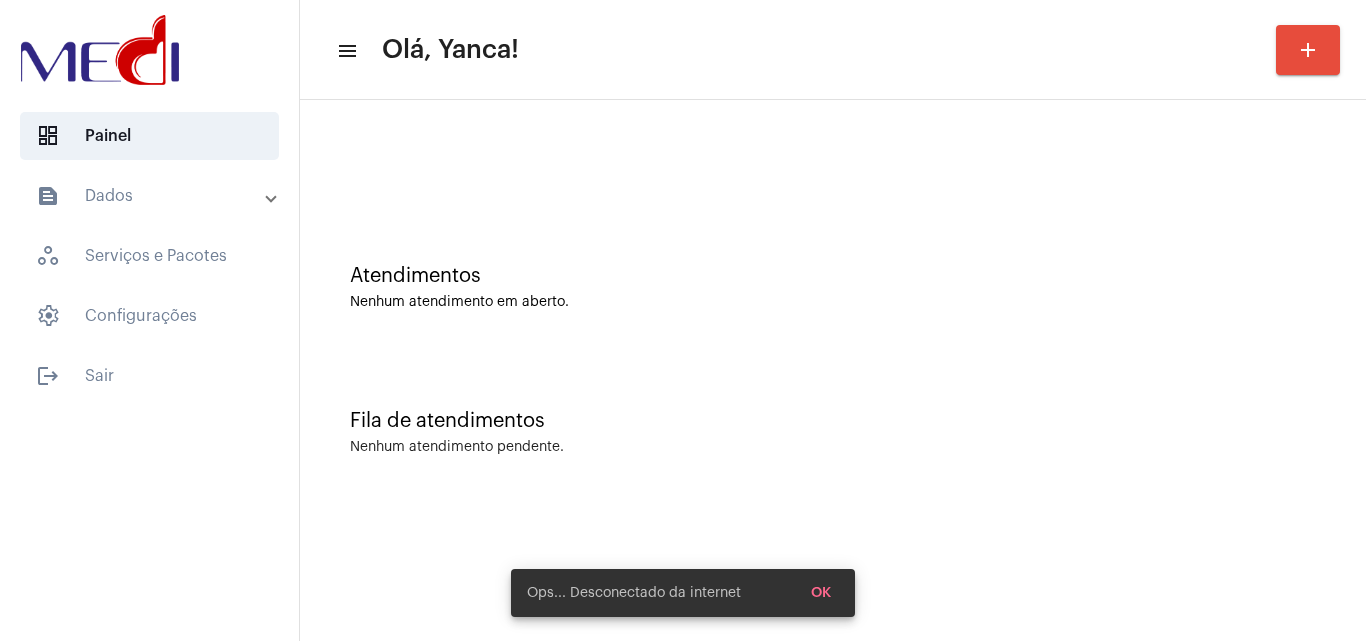scroll, scrollTop: 0, scrollLeft: 0, axis: both 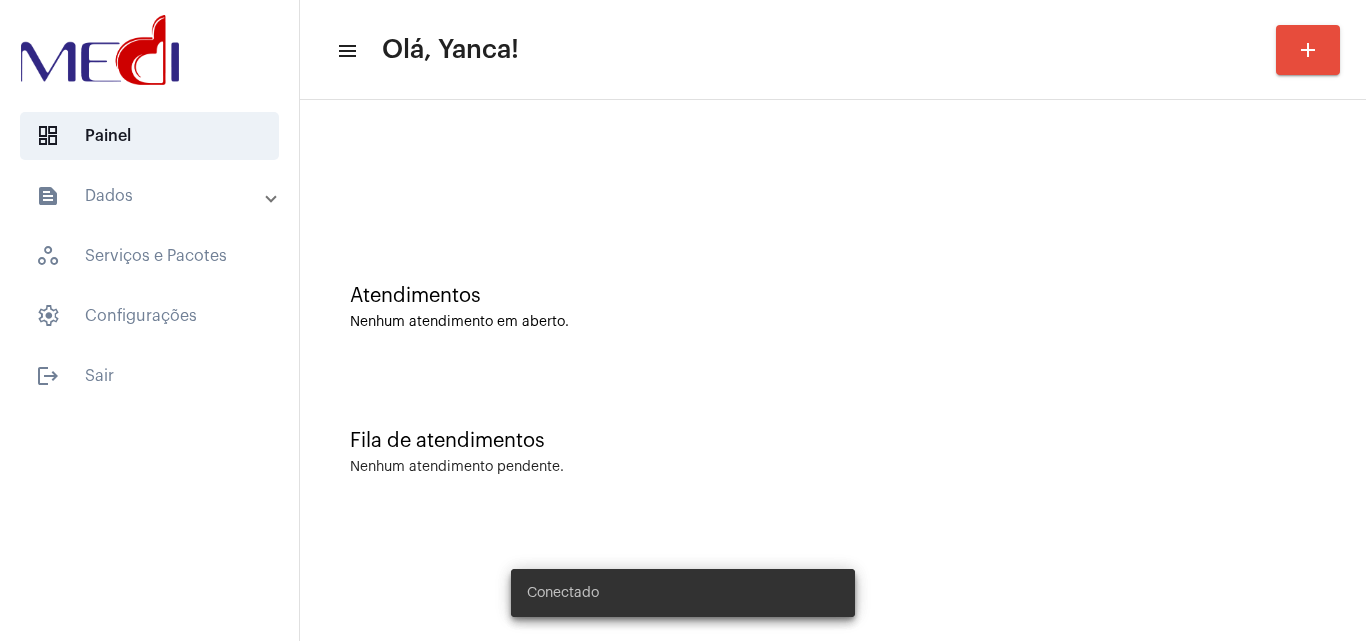 click on "menu Olá, Yanca! add" 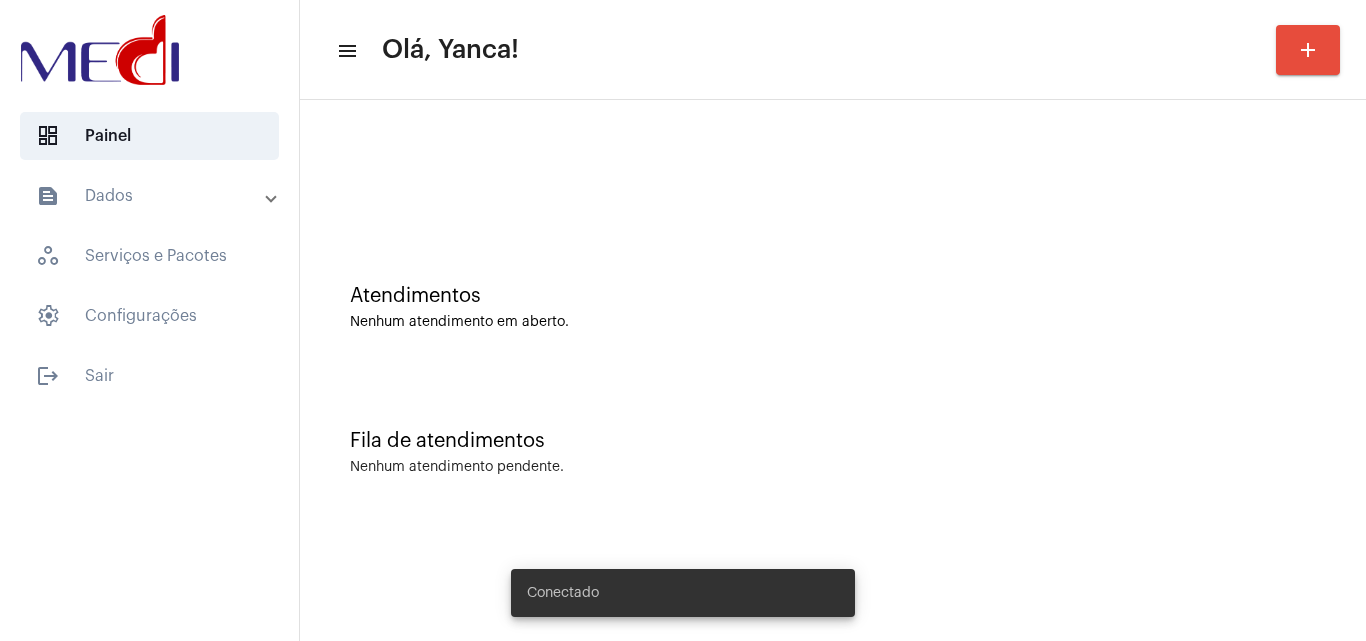 click on "add" 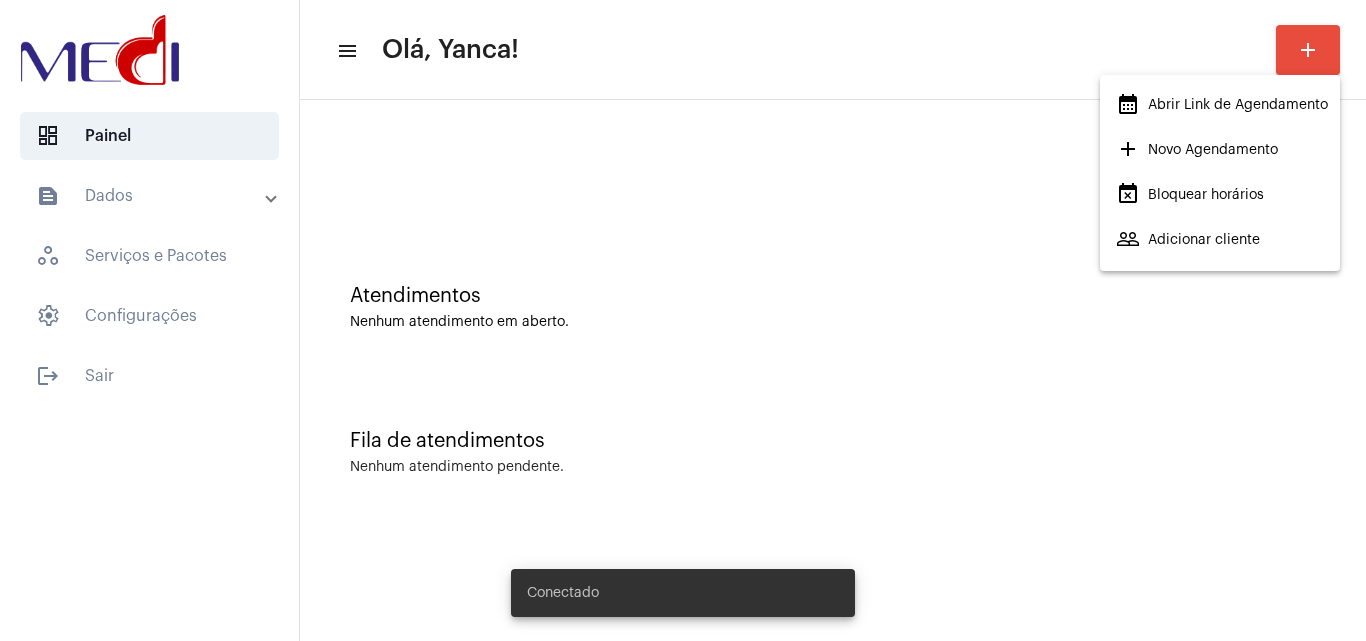 click on "add Novo Agendamento" at bounding box center (1197, 150) 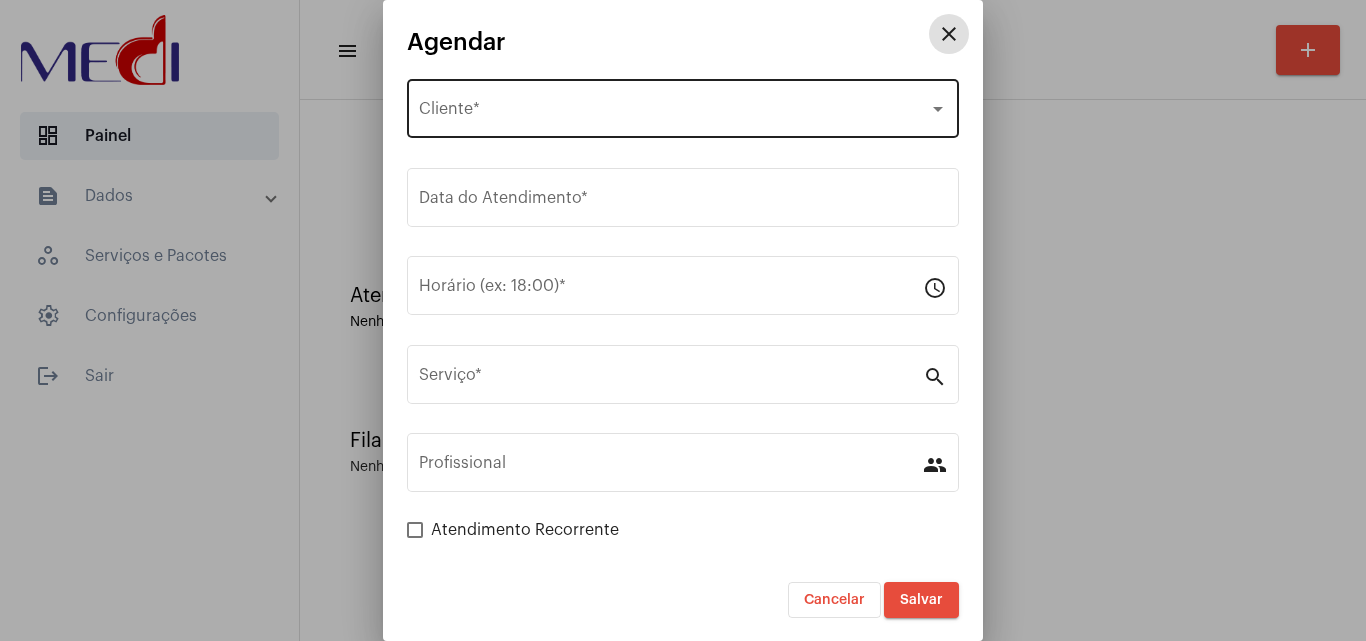 click on "Selecione o Cliente Cliente  *" at bounding box center [683, 106] 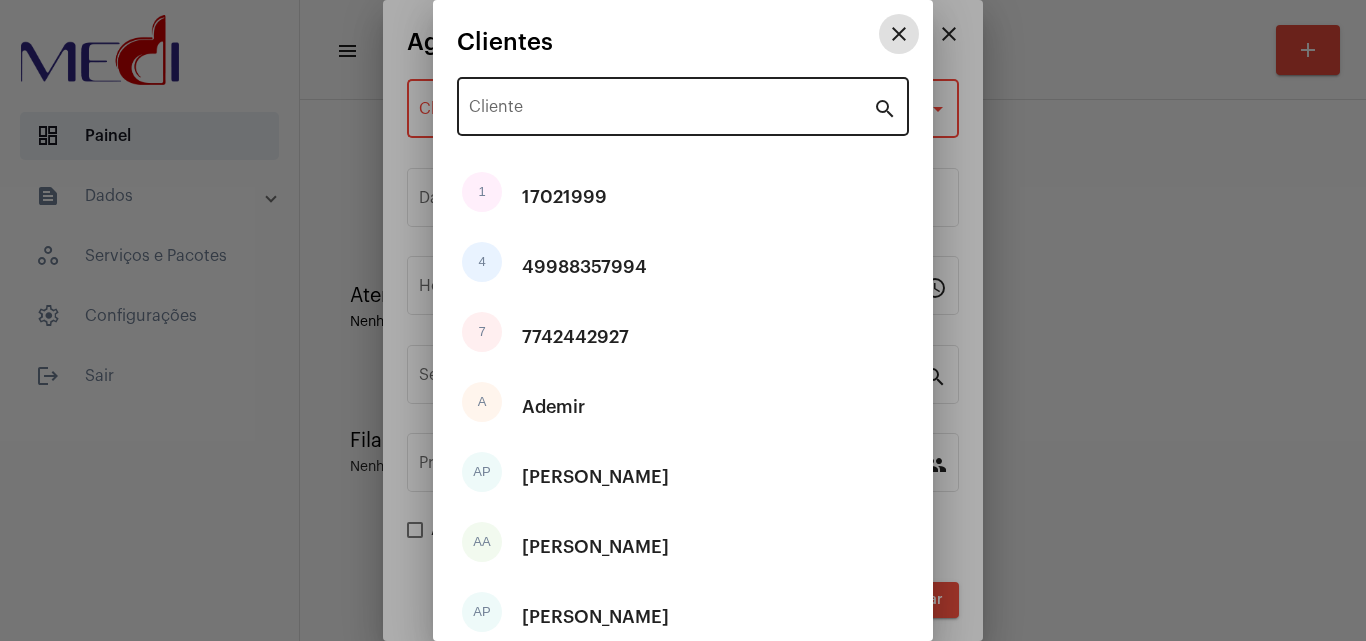 click on "Cliente" at bounding box center (671, 111) 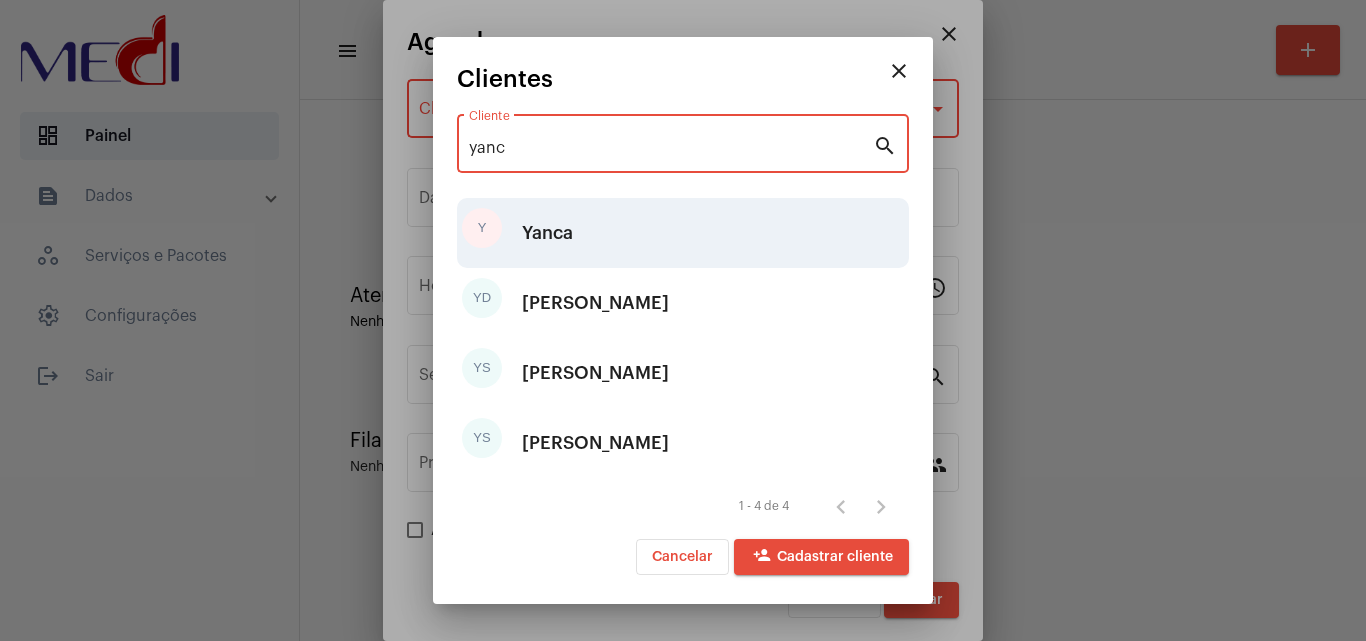 type on "yanc" 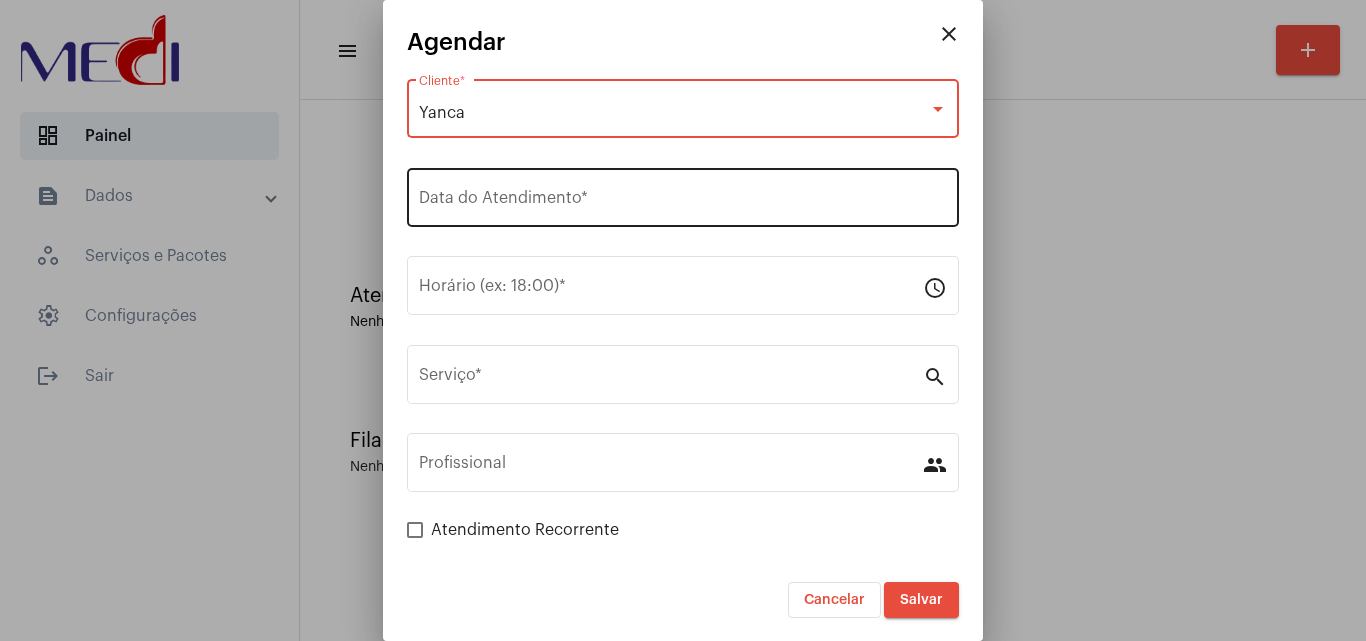 click on "Data do Atendimento  *" at bounding box center (683, 202) 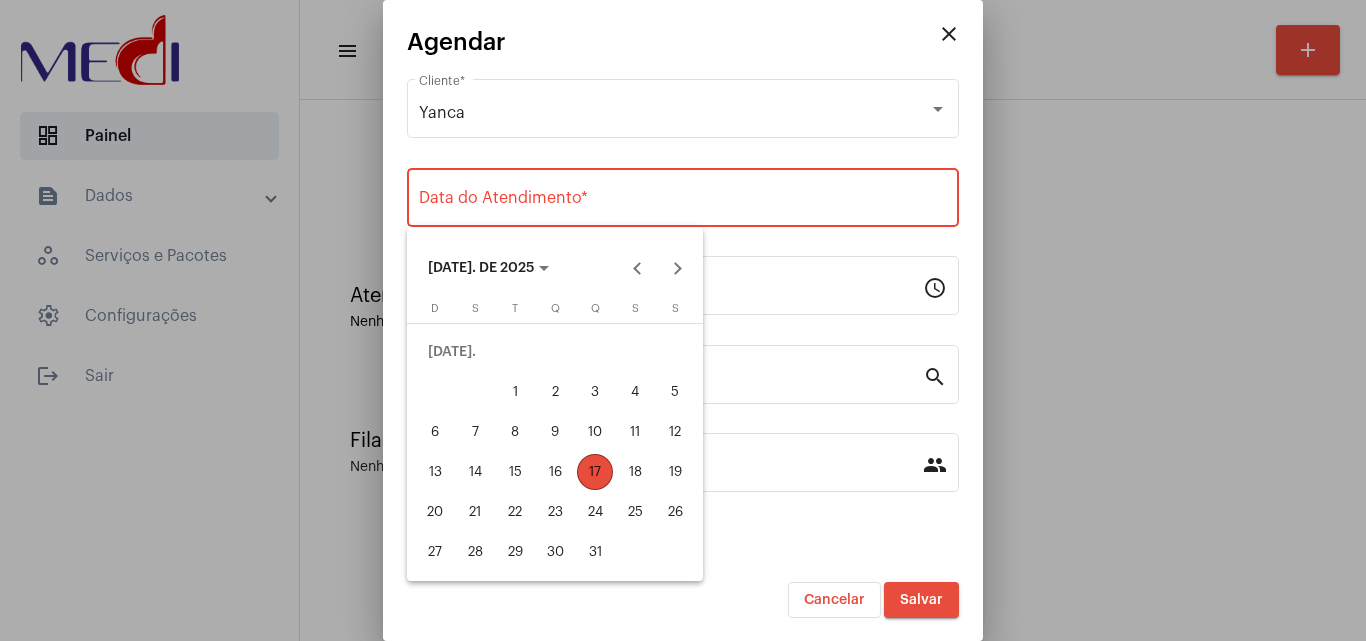click on "17" at bounding box center [595, 472] 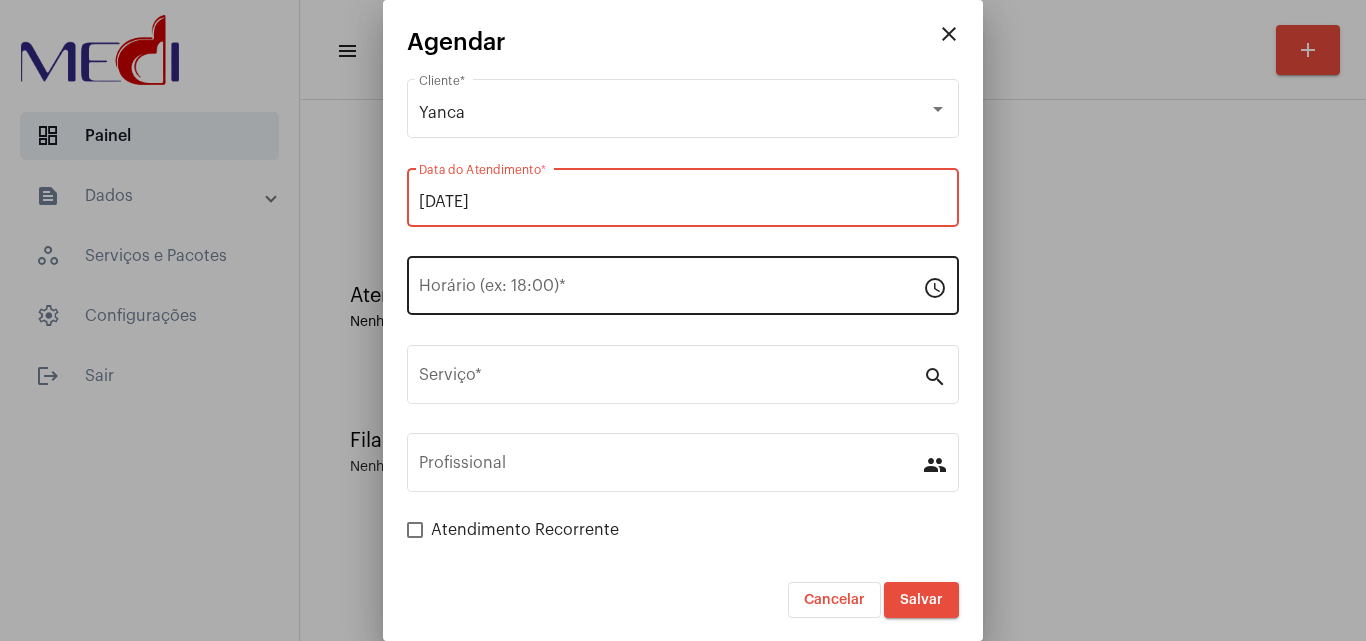 click on "Horário (ex: 18:00)  *" at bounding box center (671, 283) 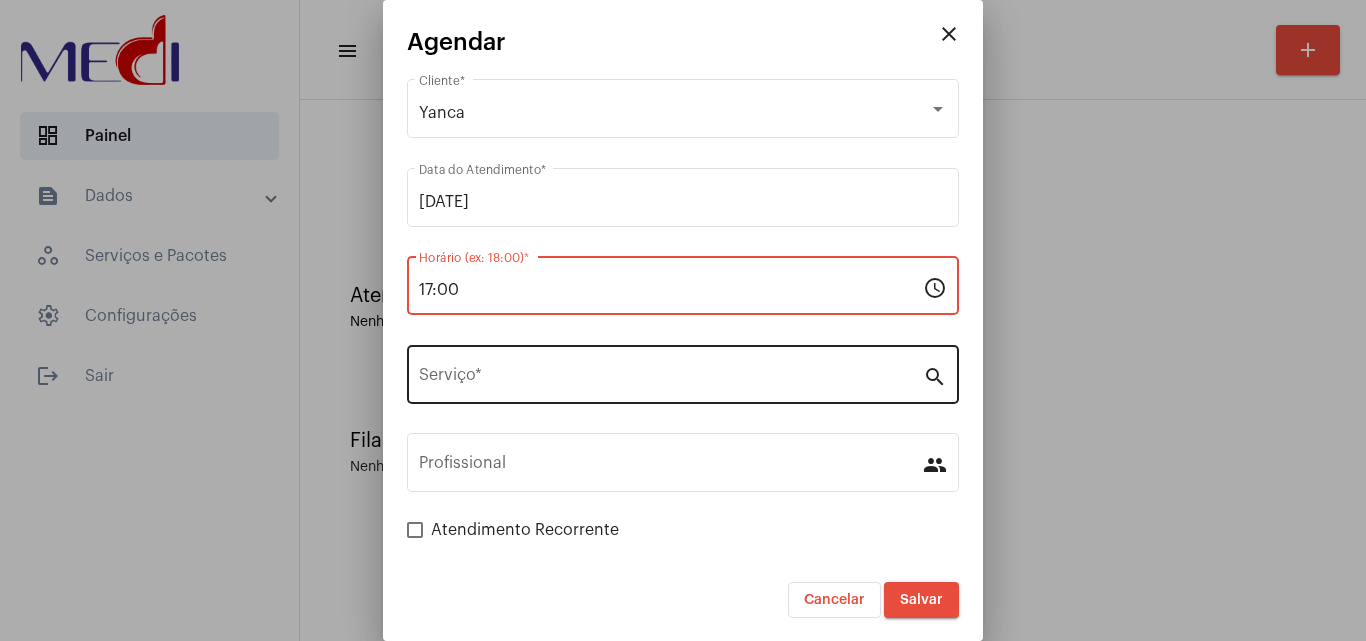 type on "17:00" 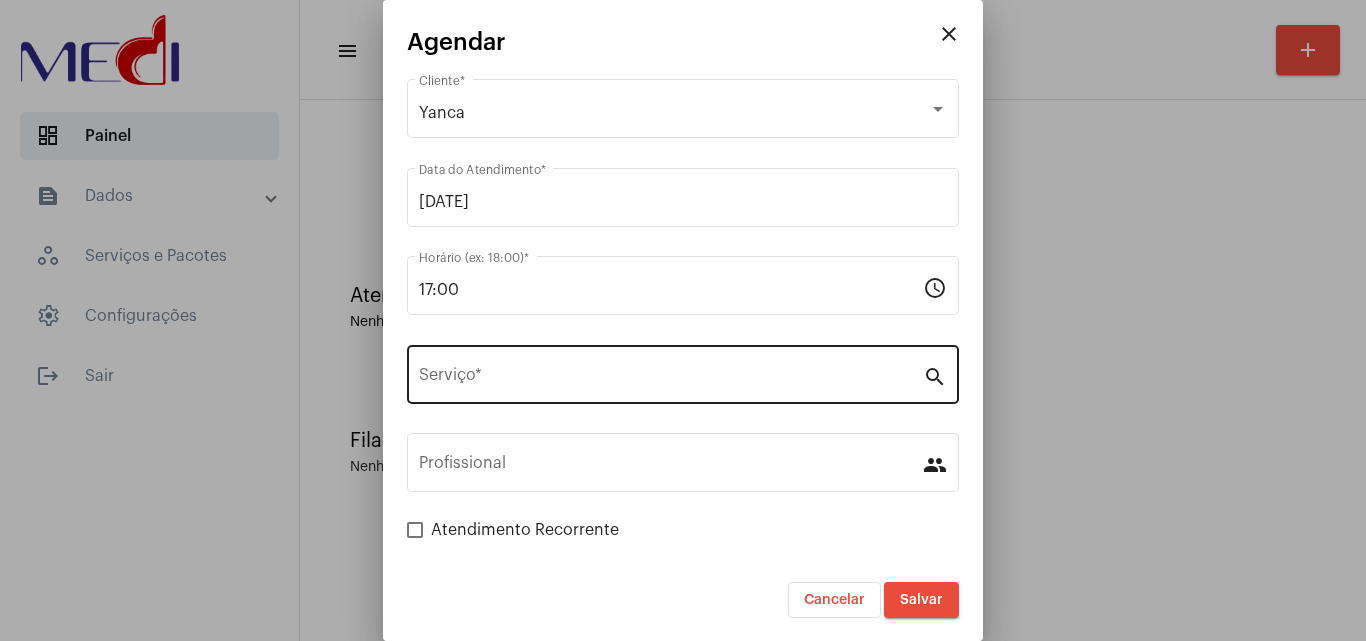 click on "Serviço  *" at bounding box center (671, 372) 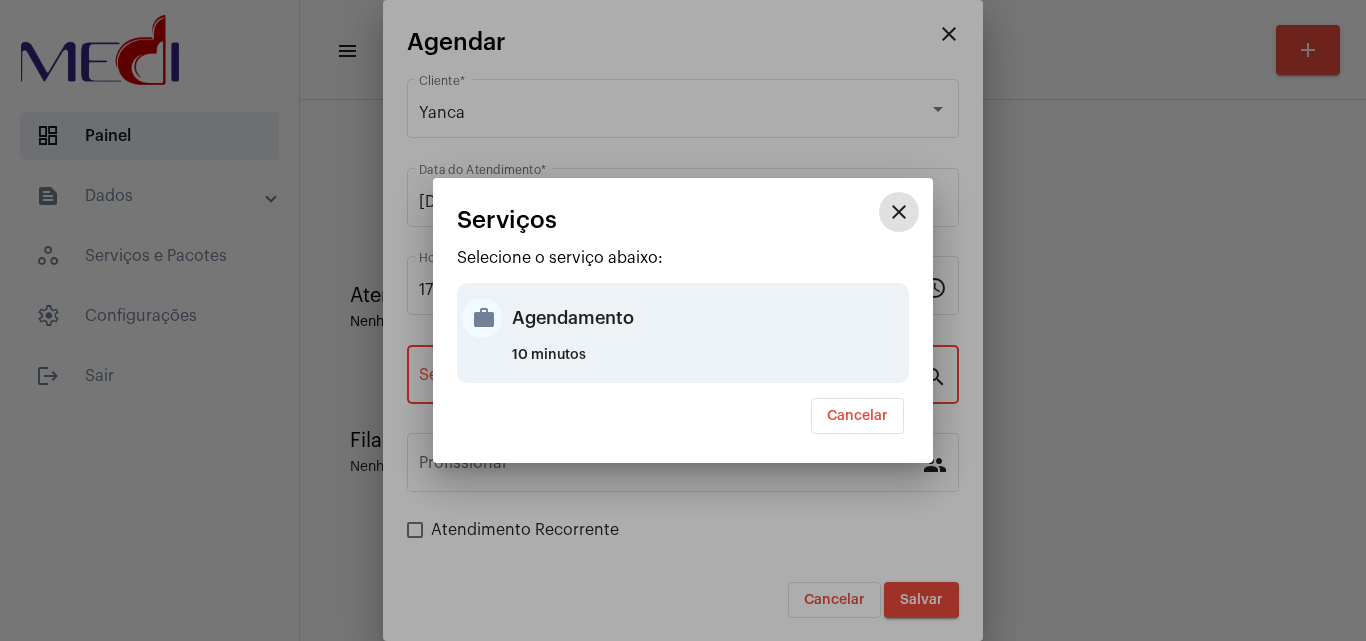 click on "Agendamento" at bounding box center [708, 318] 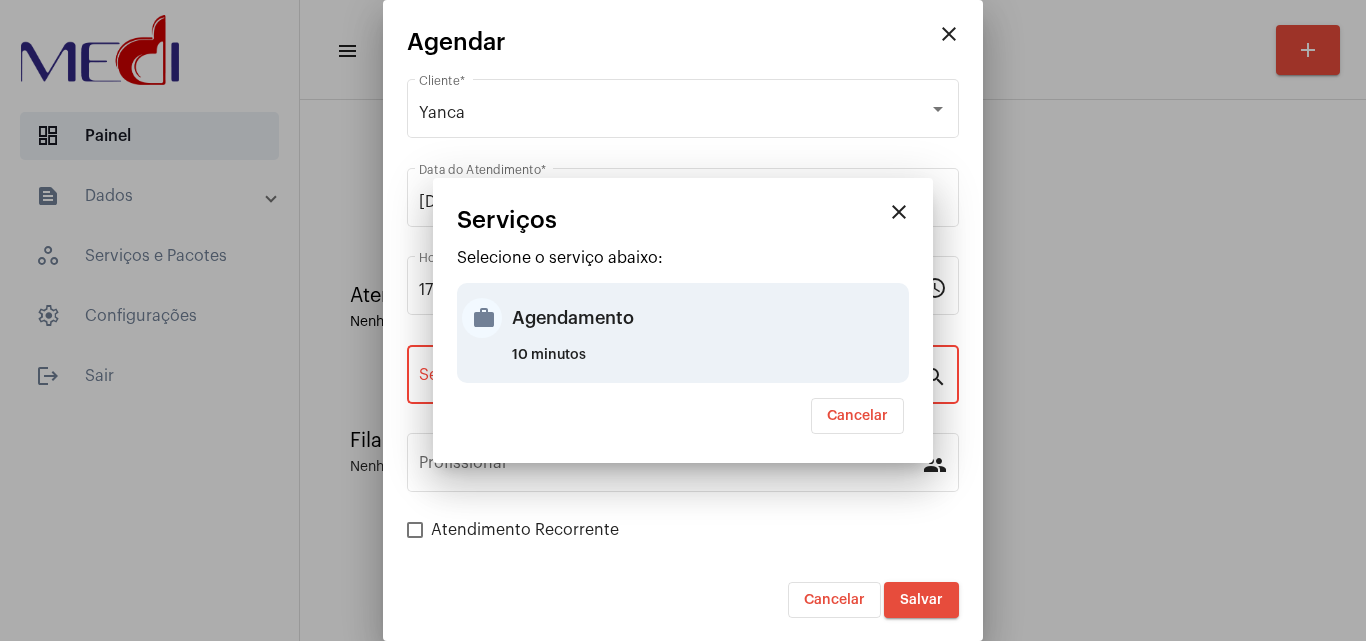 type on "Agendamento" 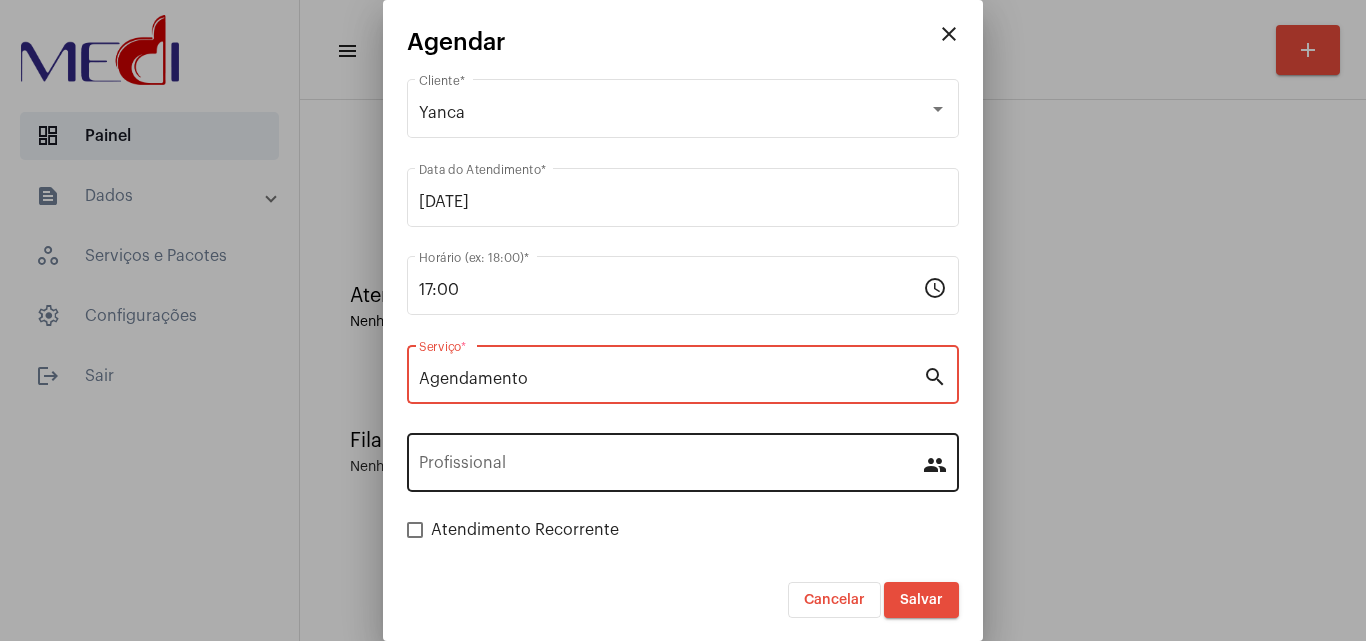 click on "Profissional" at bounding box center (671, 467) 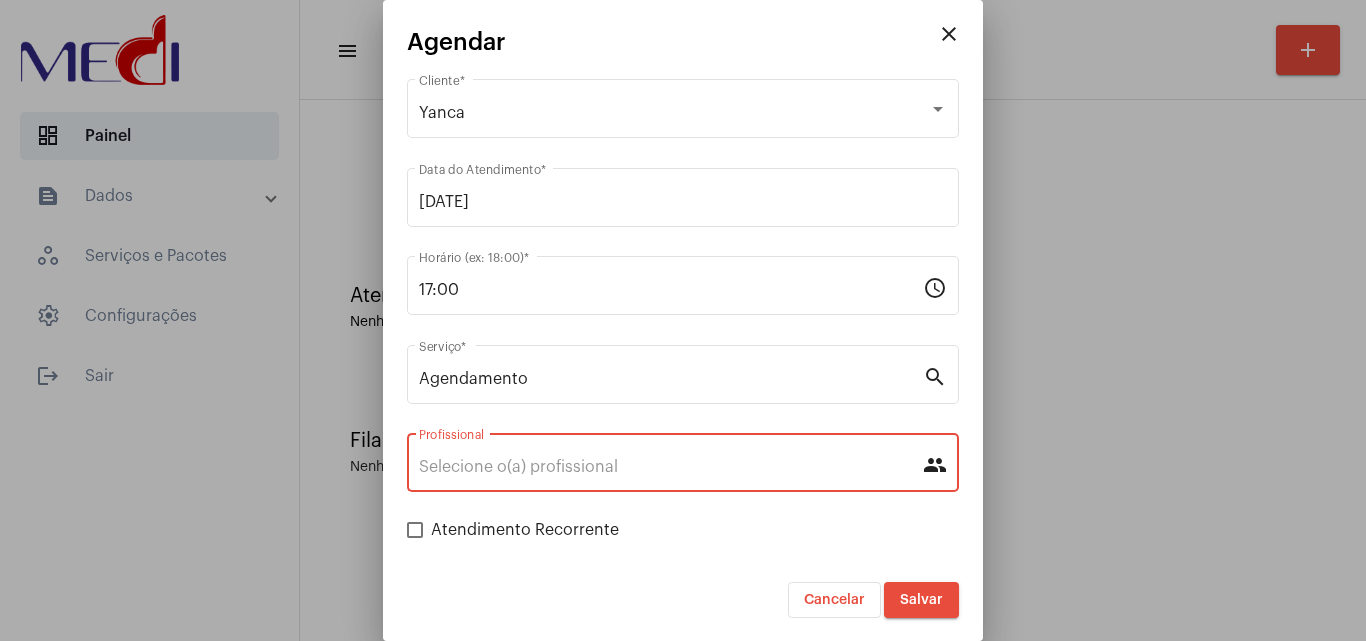 click on "people" at bounding box center (935, 464) 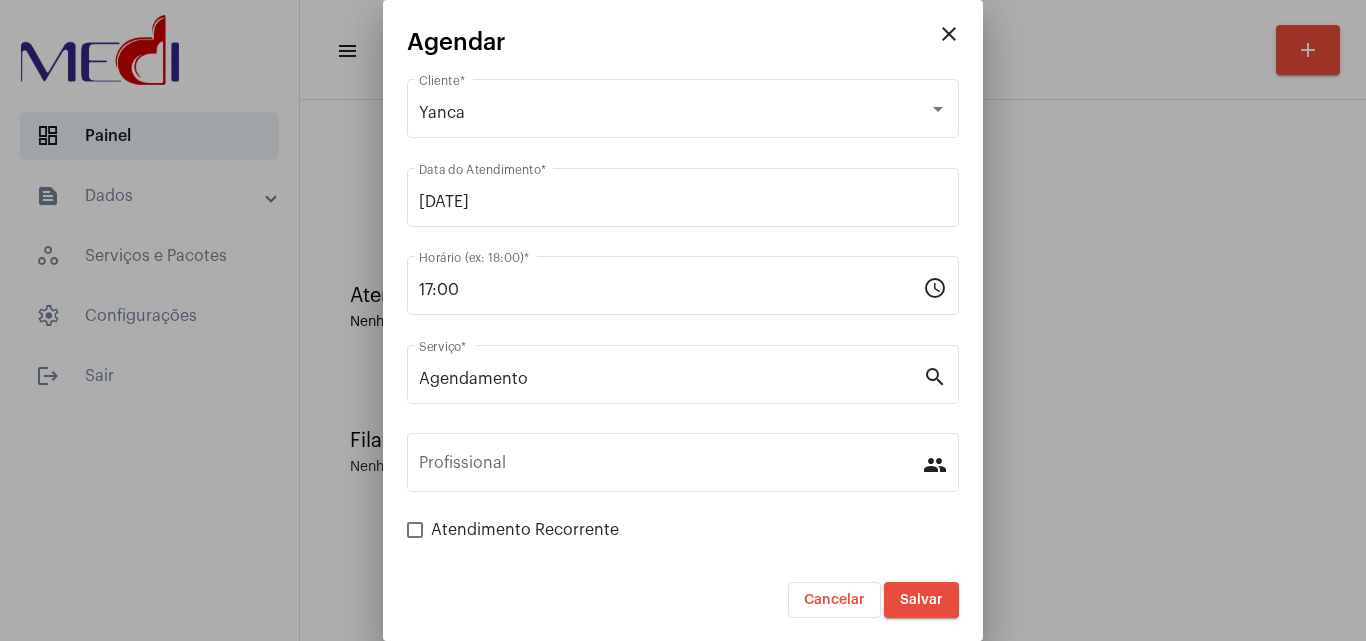 drag, startPoint x: 931, startPoint y: 468, endPoint x: 619, endPoint y: 522, distance: 316.63858 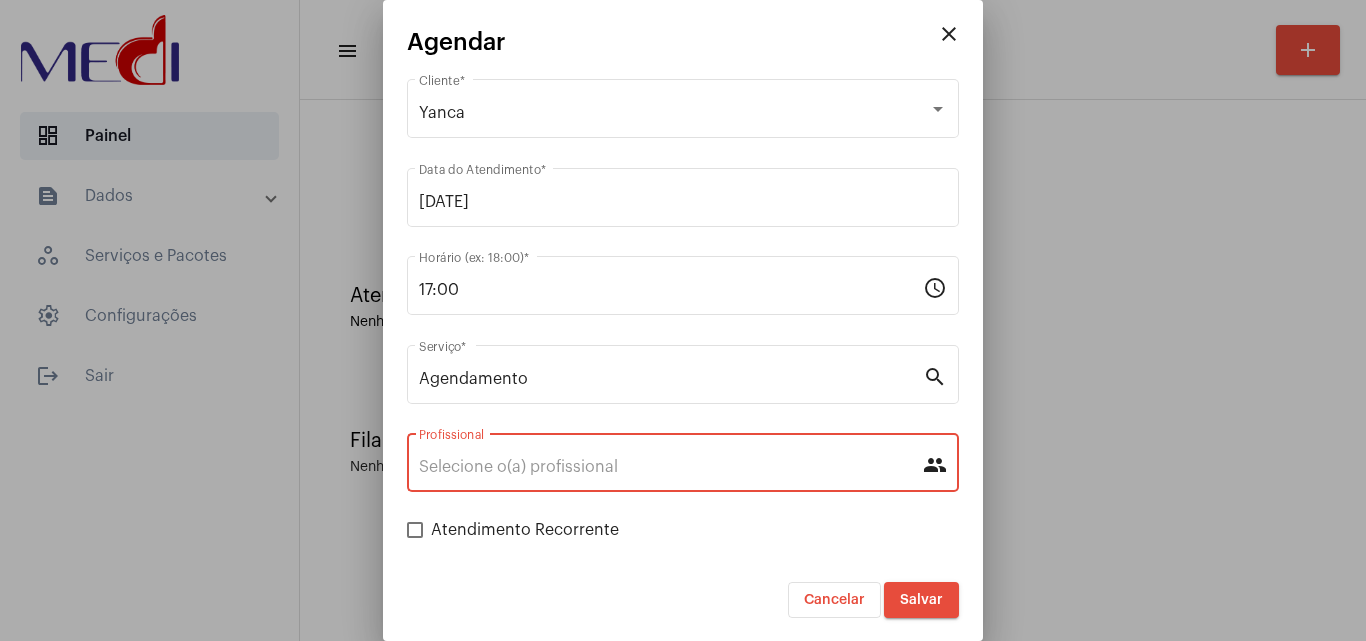 click on "Atendimento Recorrente" at bounding box center [525, 530] 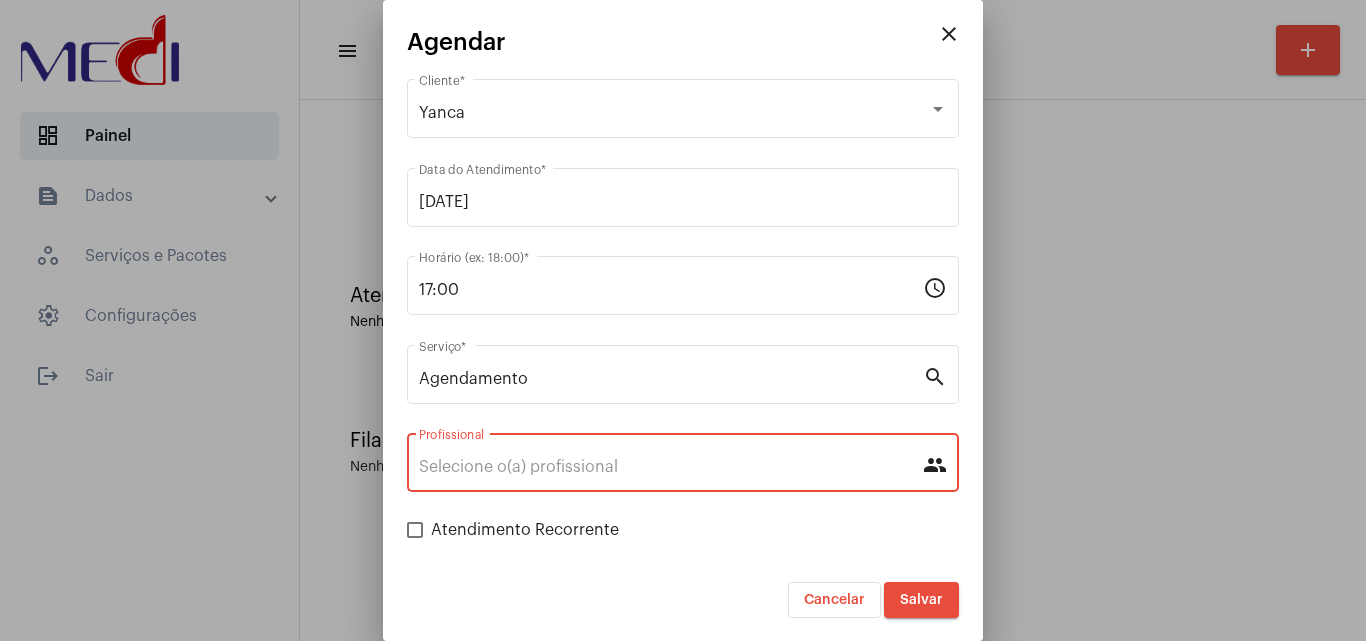 click on "Atendimento Recorrente" at bounding box center [414, 538] 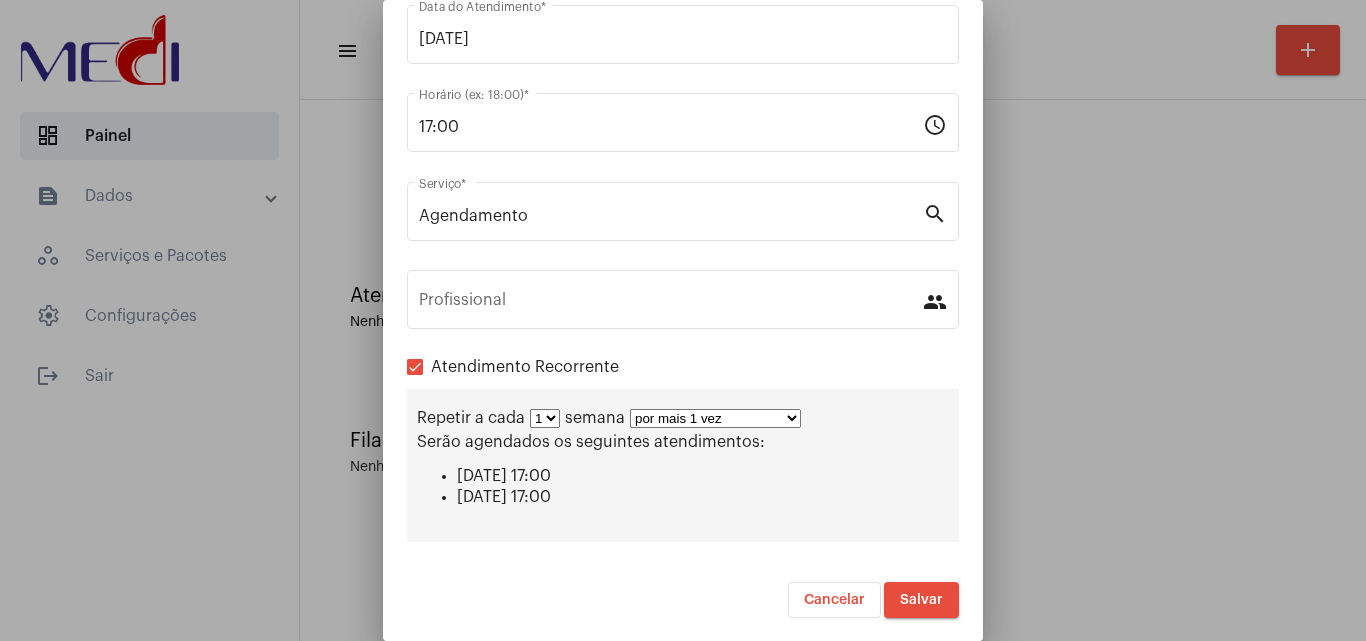 scroll, scrollTop: 164, scrollLeft: 0, axis: vertical 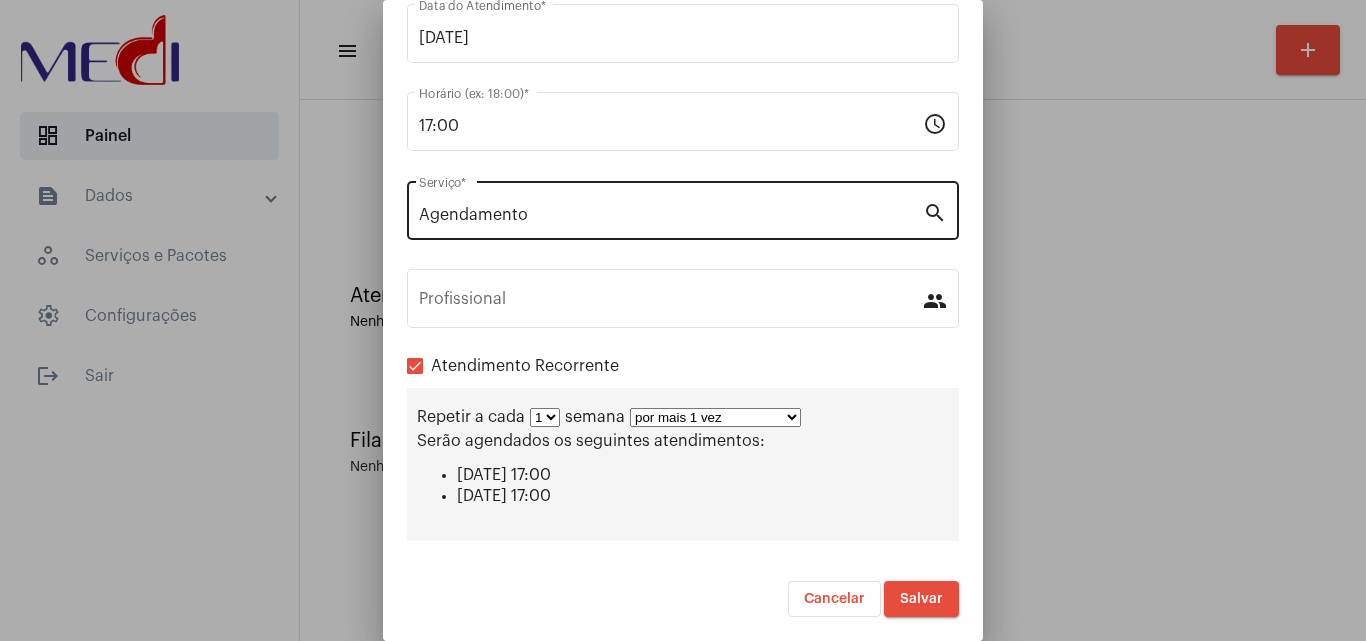 click on "Atendimento Recorrente" at bounding box center [525, 366] 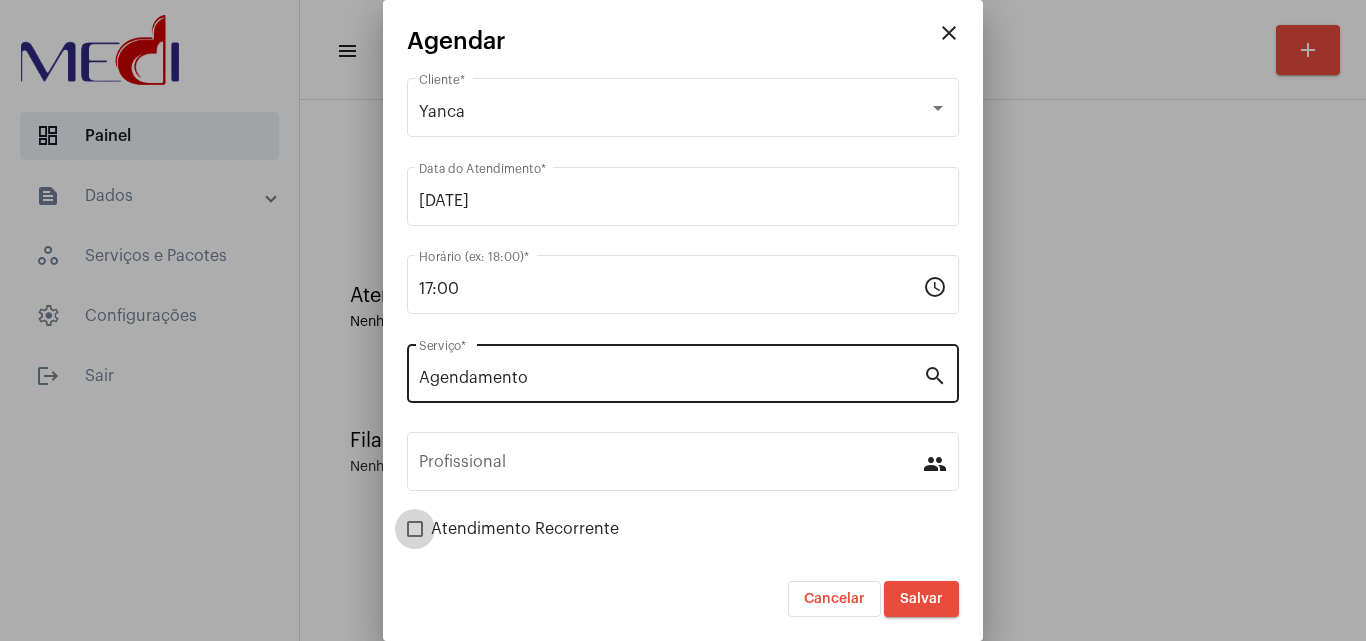 scroll, scrollTop: 1, scrollLeft: 0, axis: vertical 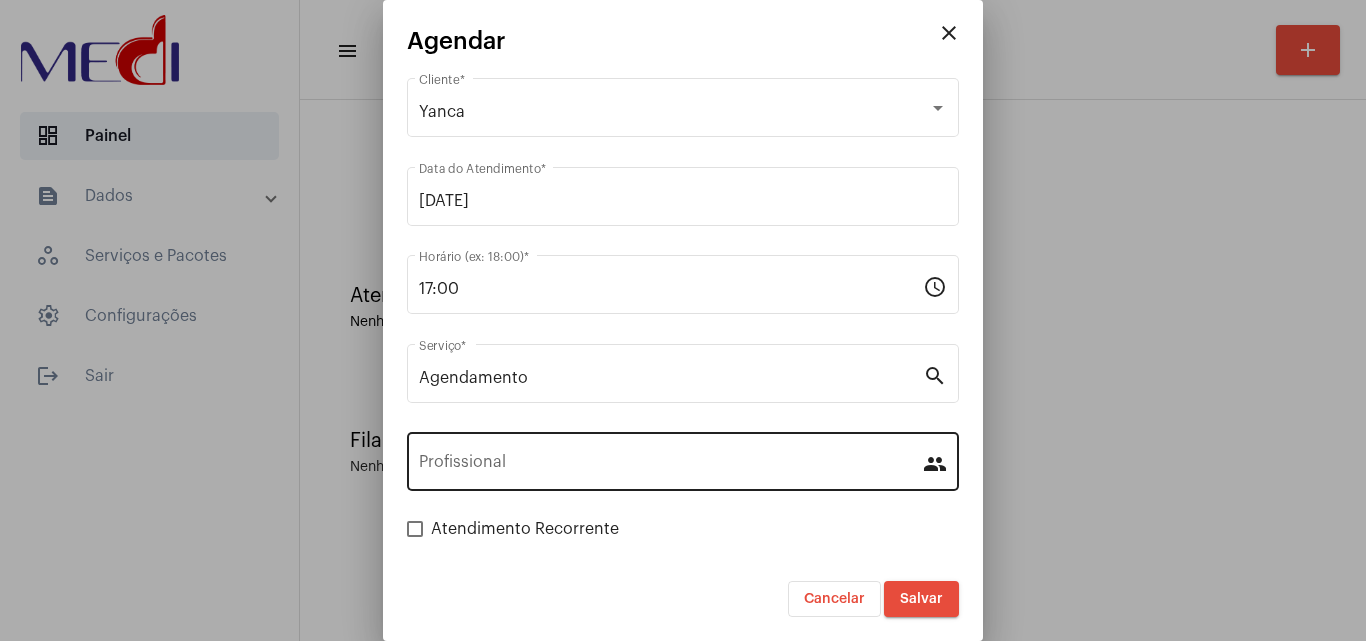click on "people" at bounding box center [935, 463] 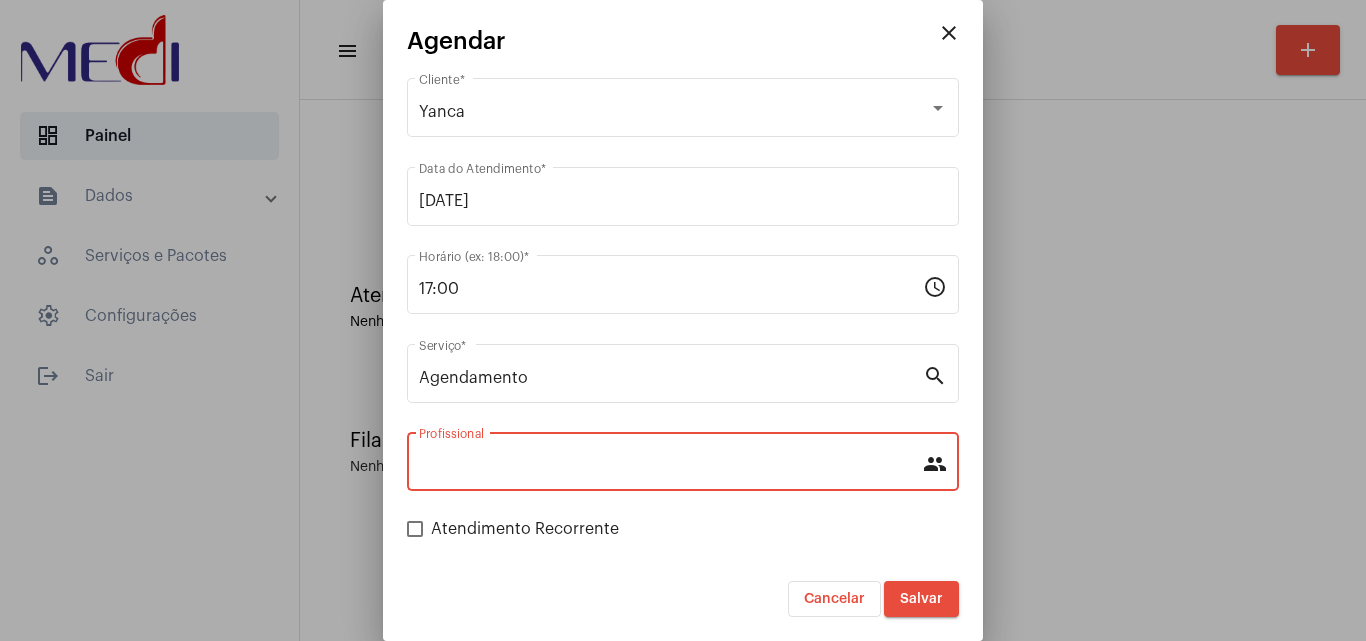 click on "people" at bounding box center (935, 463) 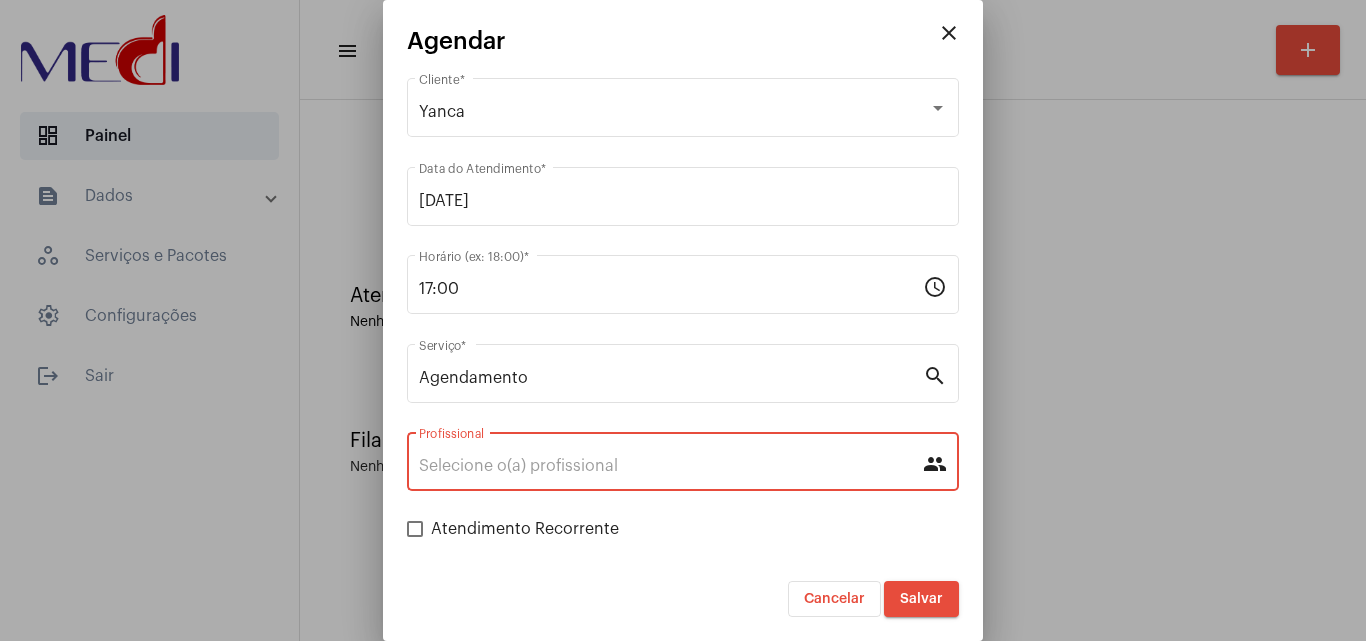 click on "Cancelar Salvar" at bounding box center [683, 586] 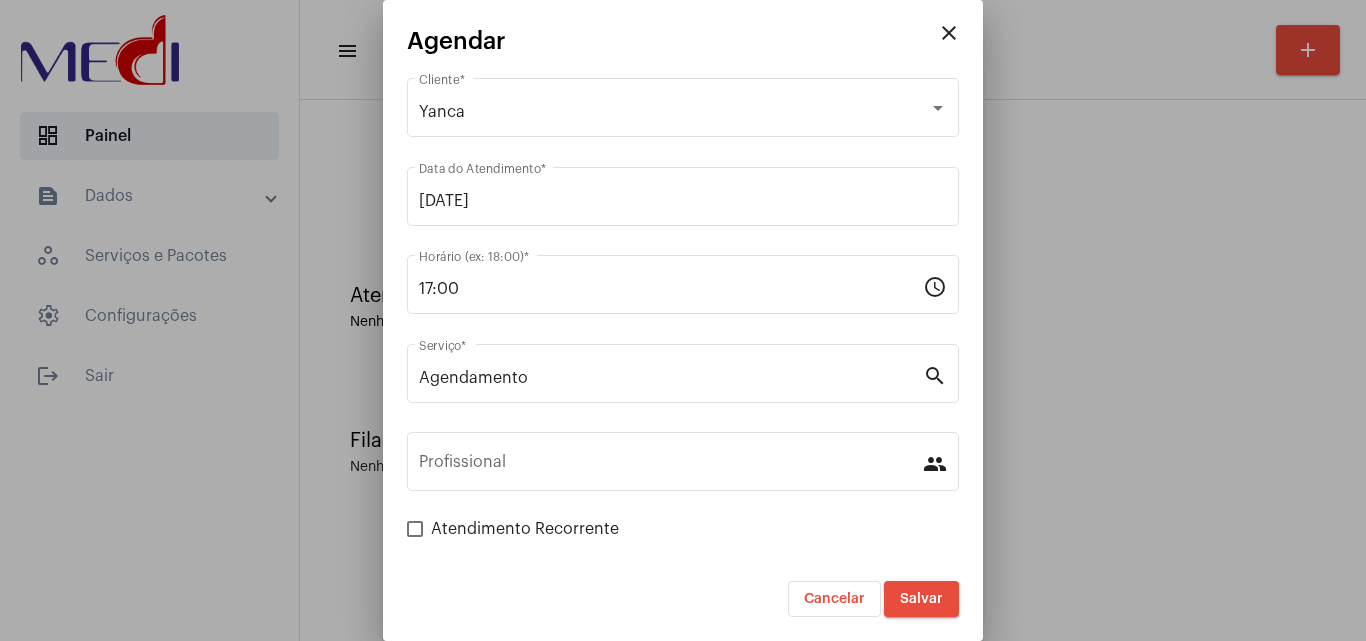 drag, startPoint x: 474, startPoint y: 276, endPoint x: 356, endPoint y: 289, distance: 118.71394 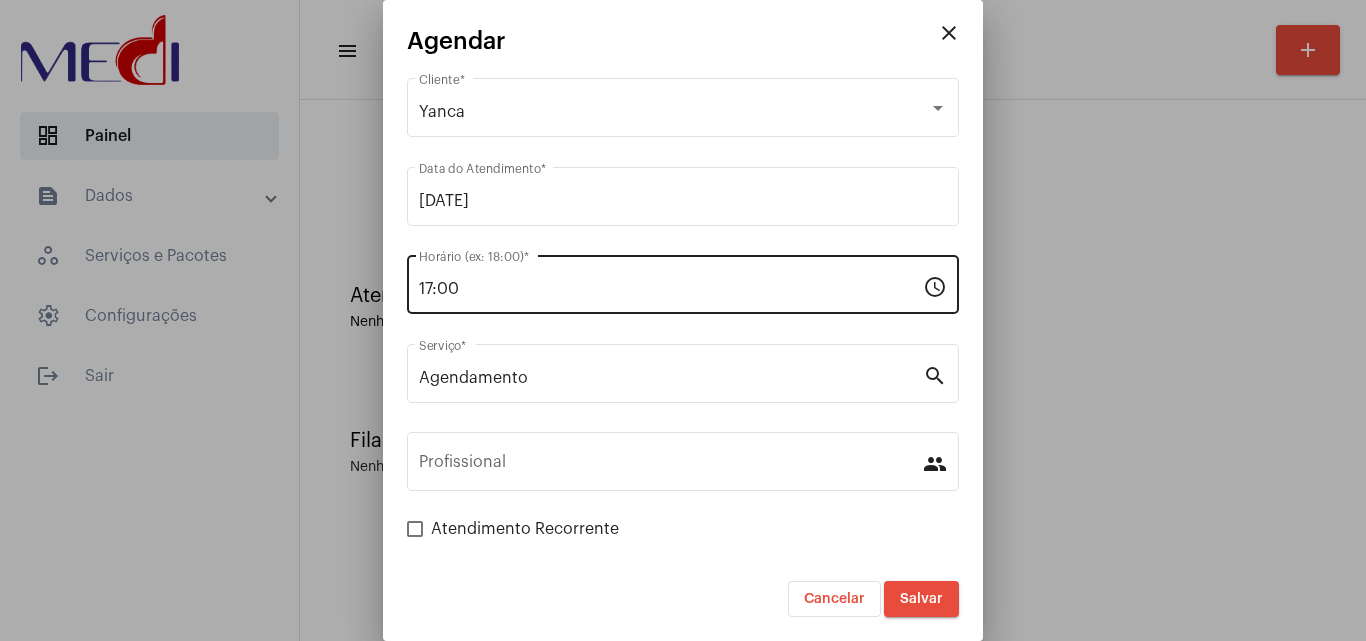 click on "17:00 Horário (ex: 18:00)  *" at bounding box center (671, 282) 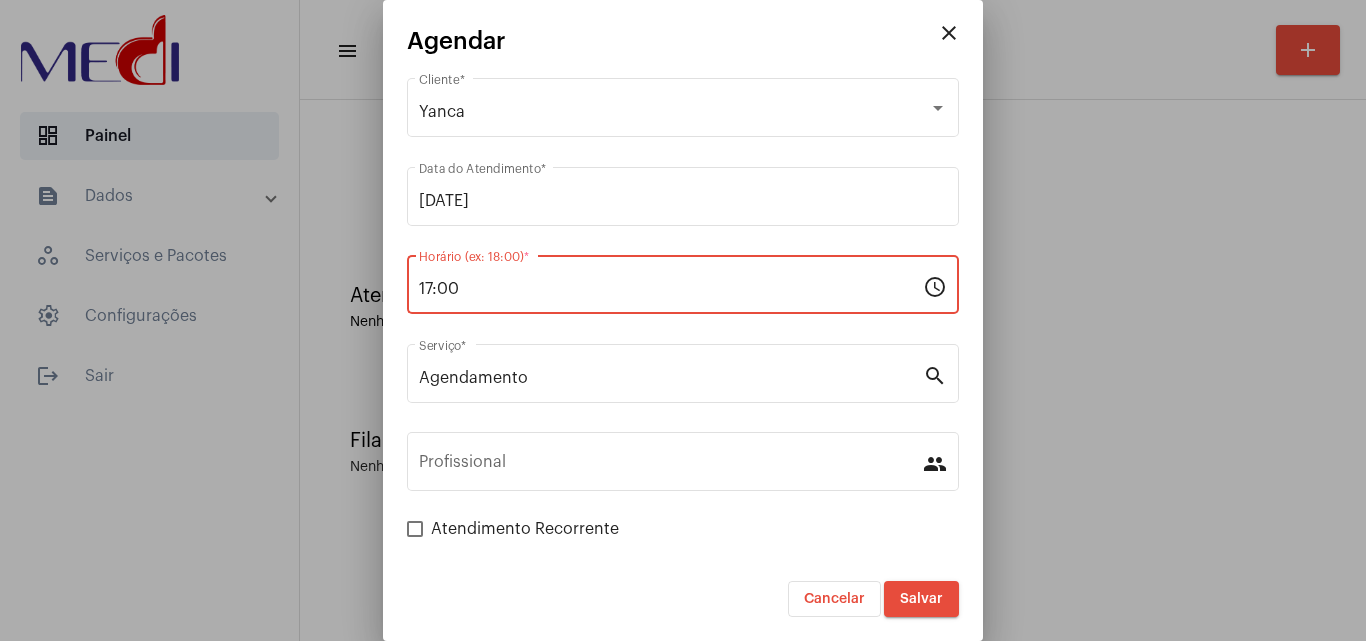 drag, startPoint x: 480, startPoint y: 293, endPoint x: 373, endPoint y: 291, distance: 107.01869 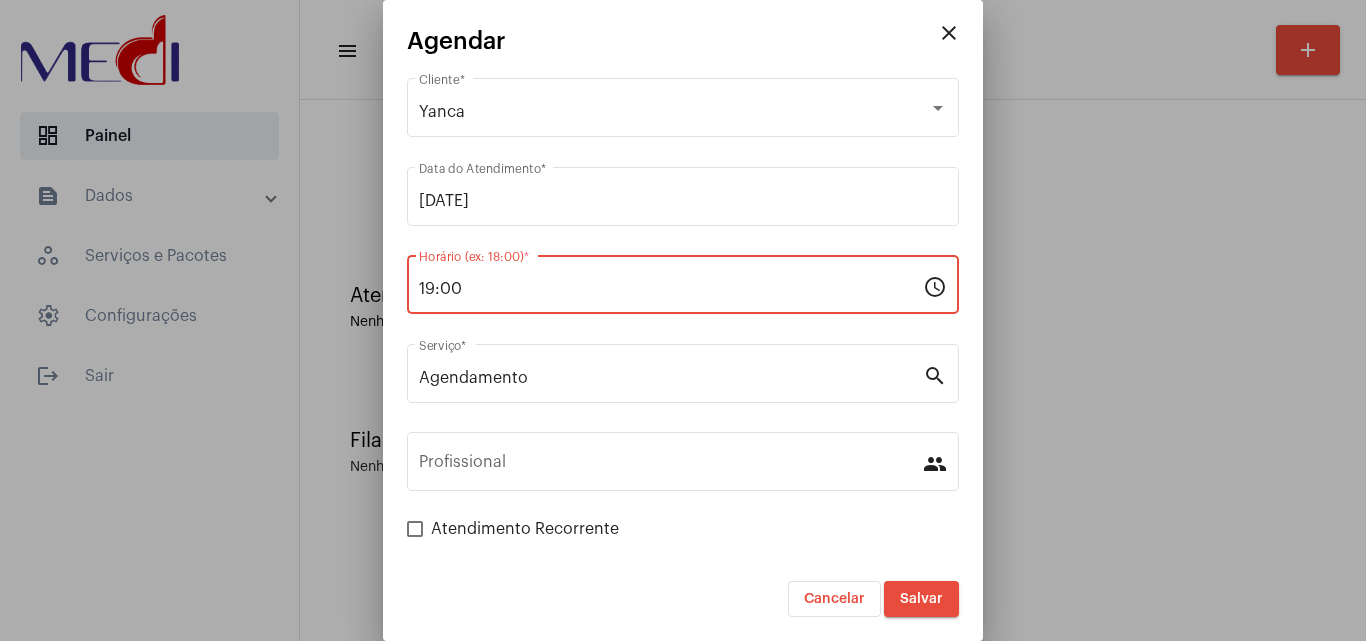type on "19:00" 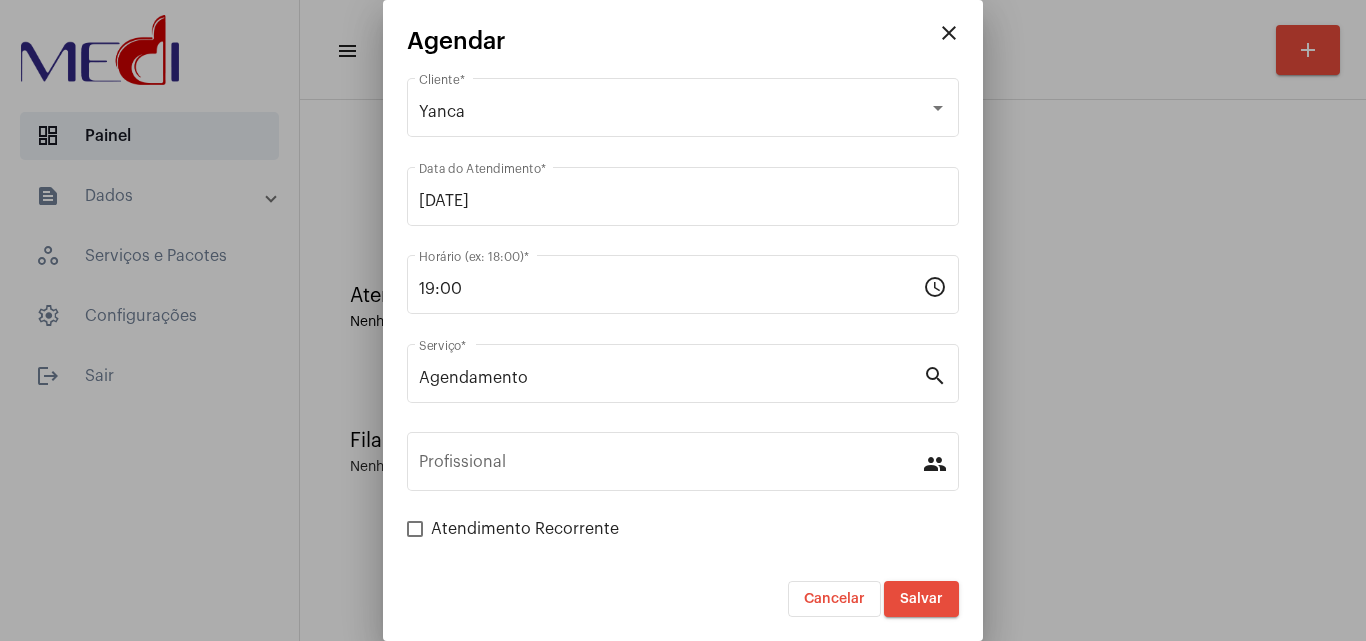 click on "close Agendar Yanca Cliente  * [DATE] Data do Atendimento  * 19:00 Horário (ex: 18:00)  * schedule Agendamento Serviço  * search Profissional people   Atendimento Recorrente Cancelar Salvar" at bounding box center (683, 320) 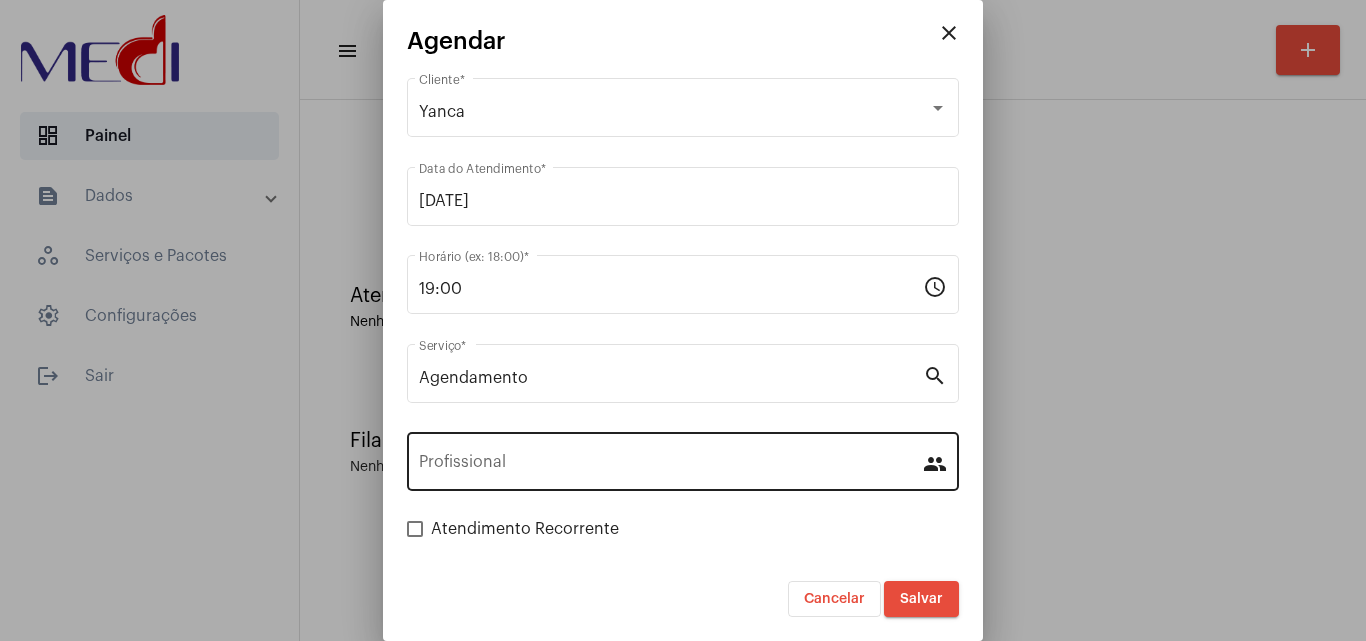 click on "Profissional" at bounding box center [671, 459] 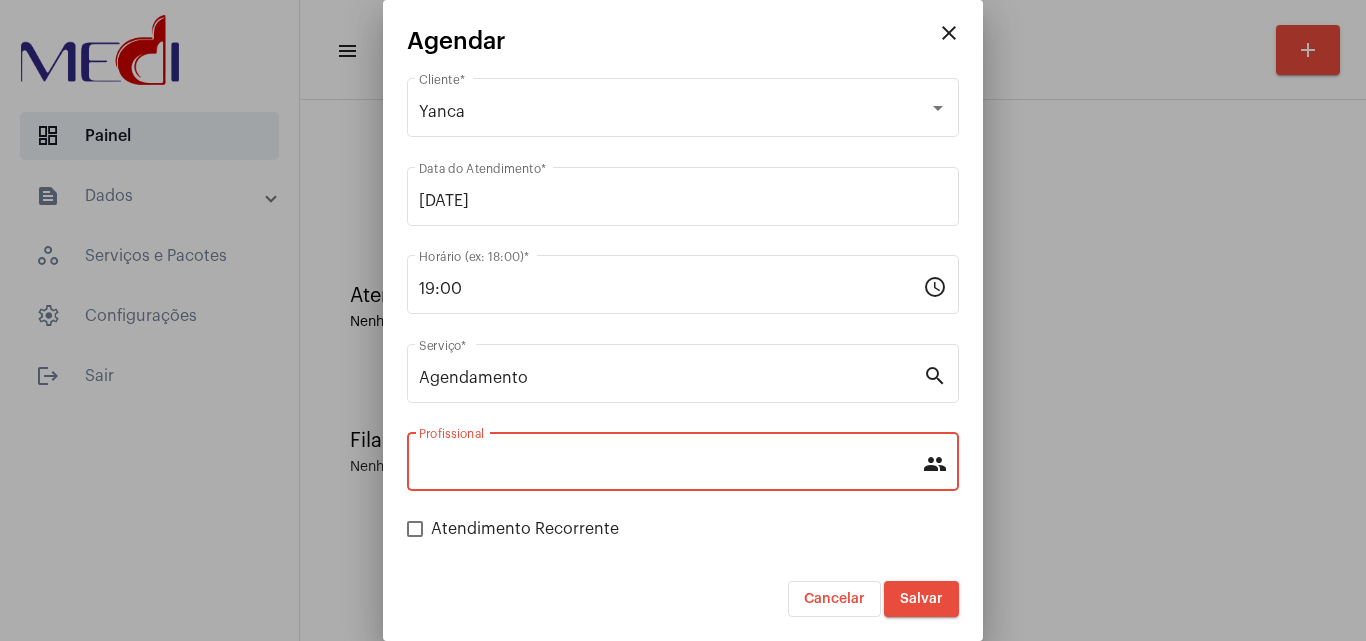 click on "Profissional" at bounding box center (671, 466) 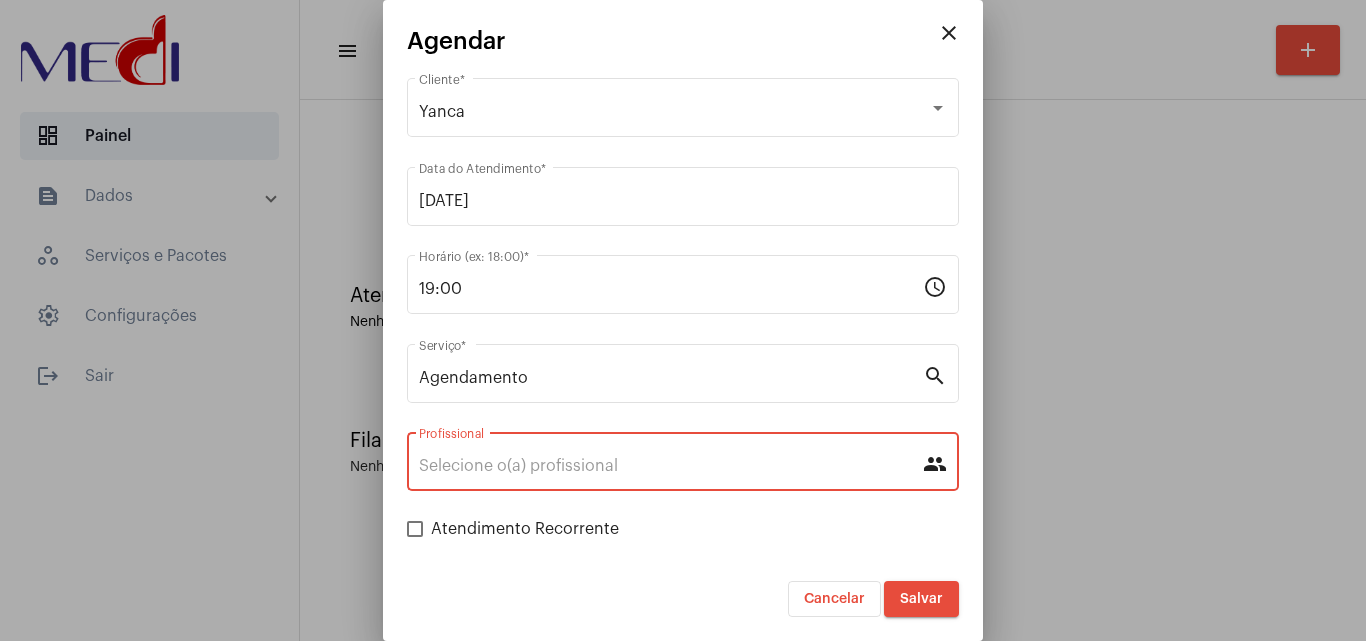click on "Profissional" at bounding box center [671, 466] 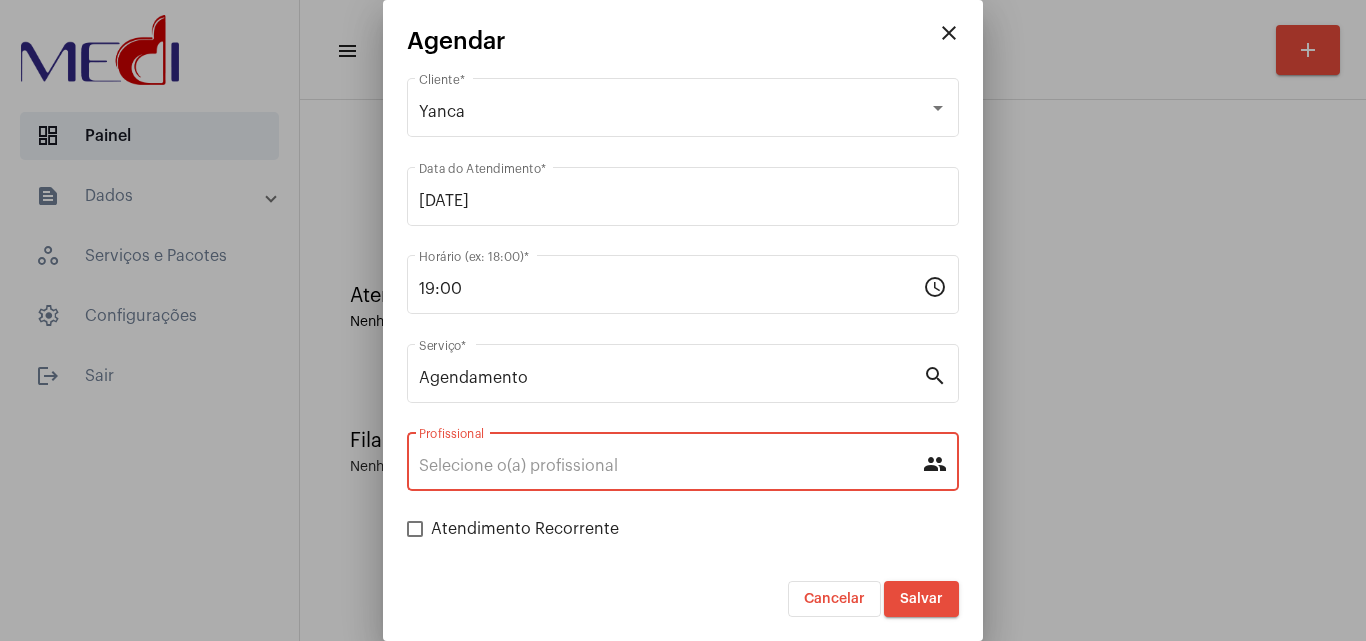 click on "Profissional" at bounding box center [671, 466] 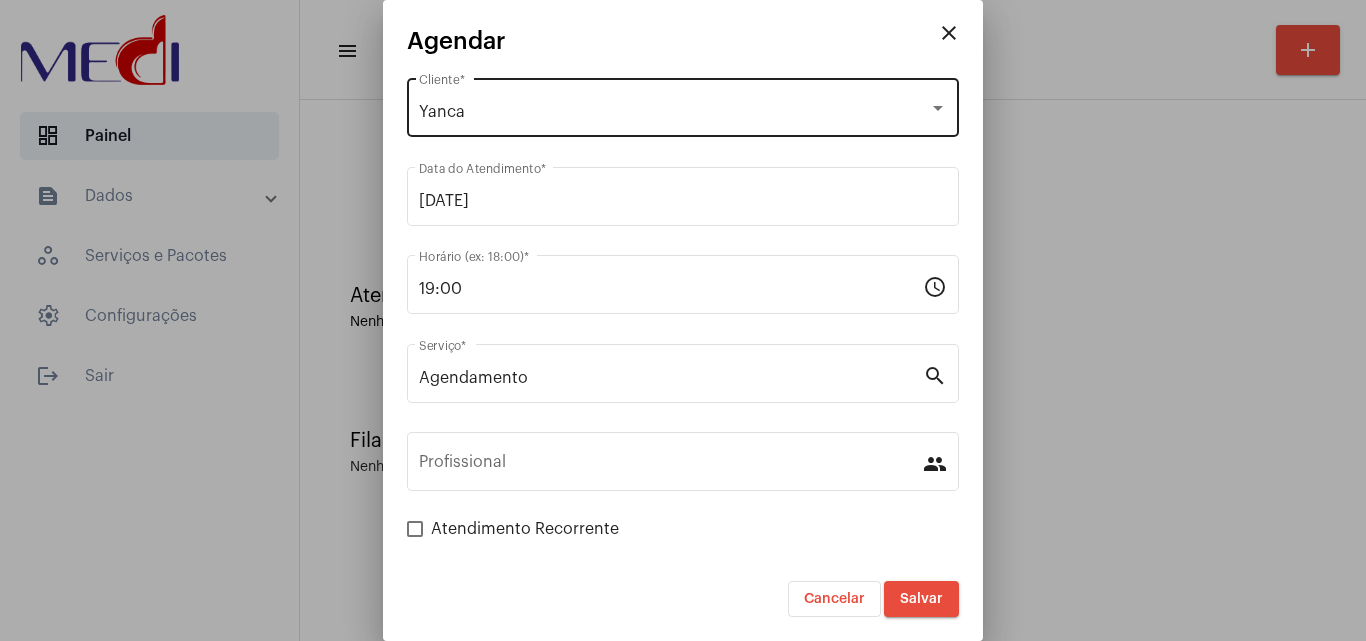 click on "Yanca Cliente  *" at bounding box center (683, 105) 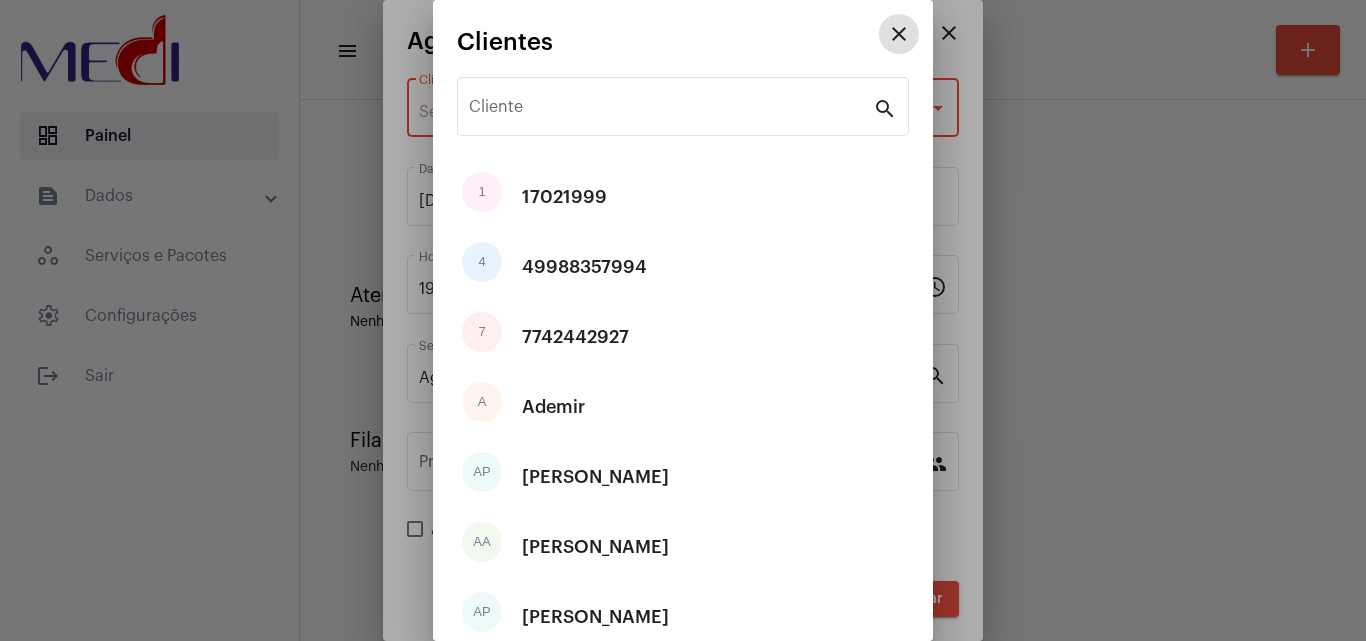 click on "close" at bounding box center (899, 34) 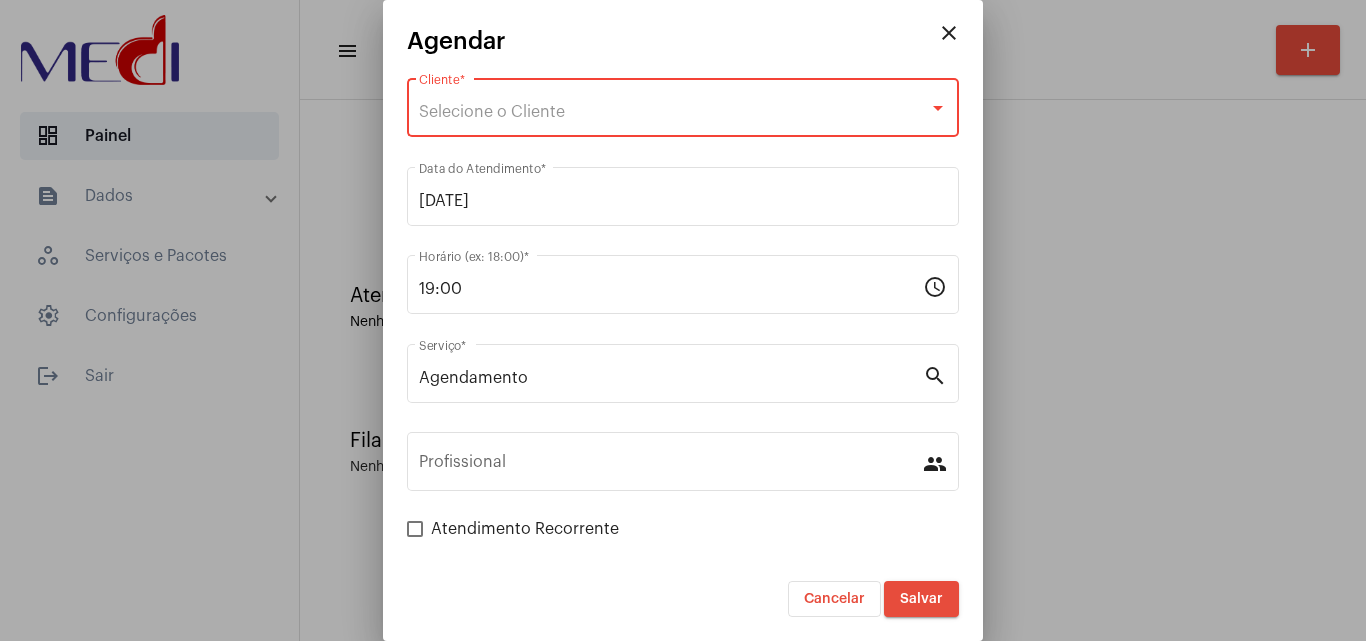 click at bounding box center (683, 320) 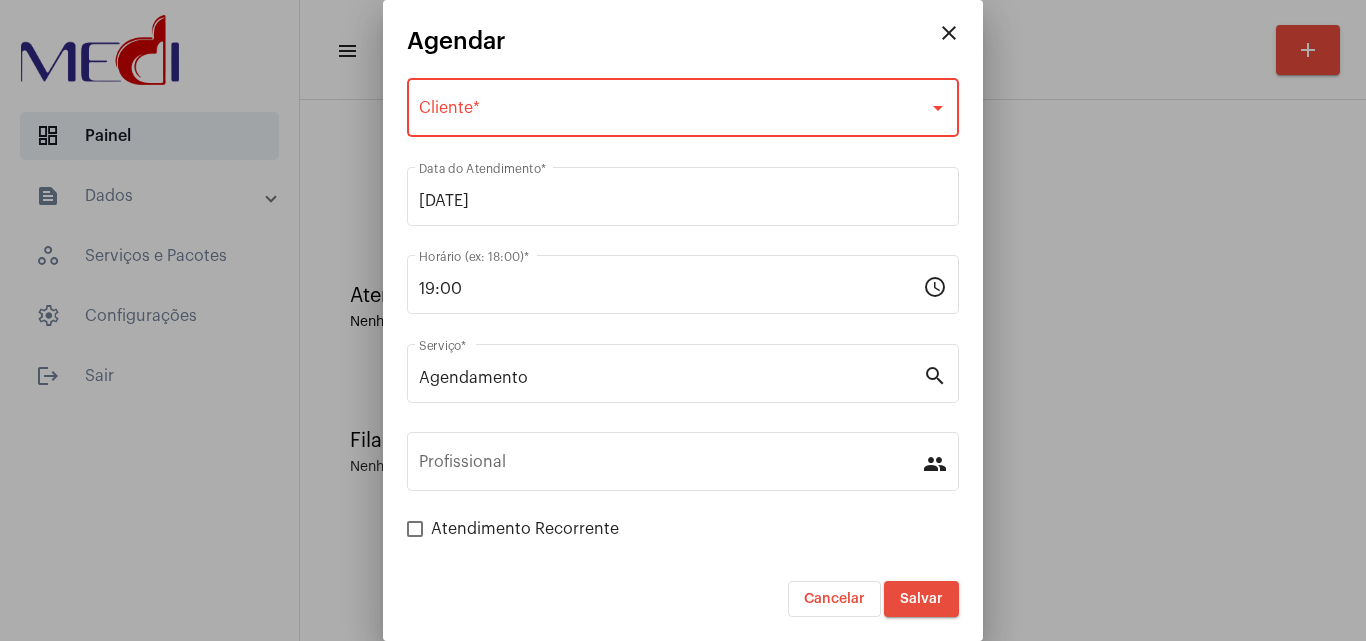 click on "Selecione o Cliente Cliente  *" at bounding box center [683, 105] 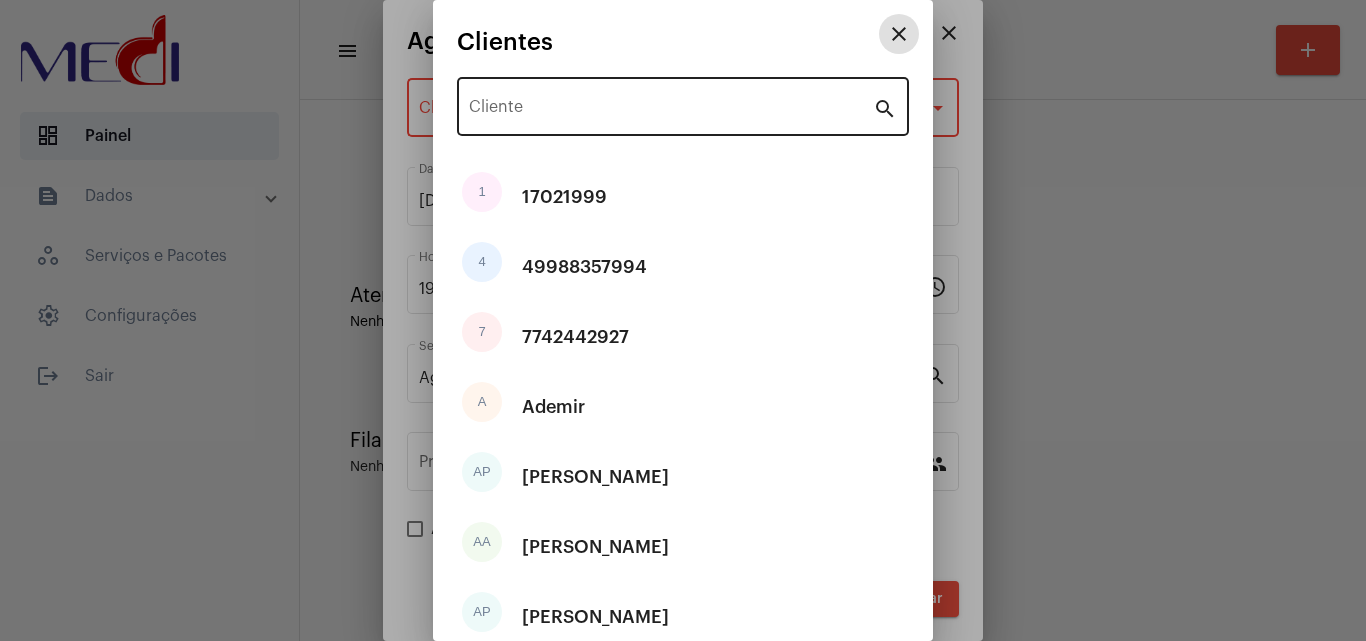 click on "Cliente" at bounding box center [671, 104] 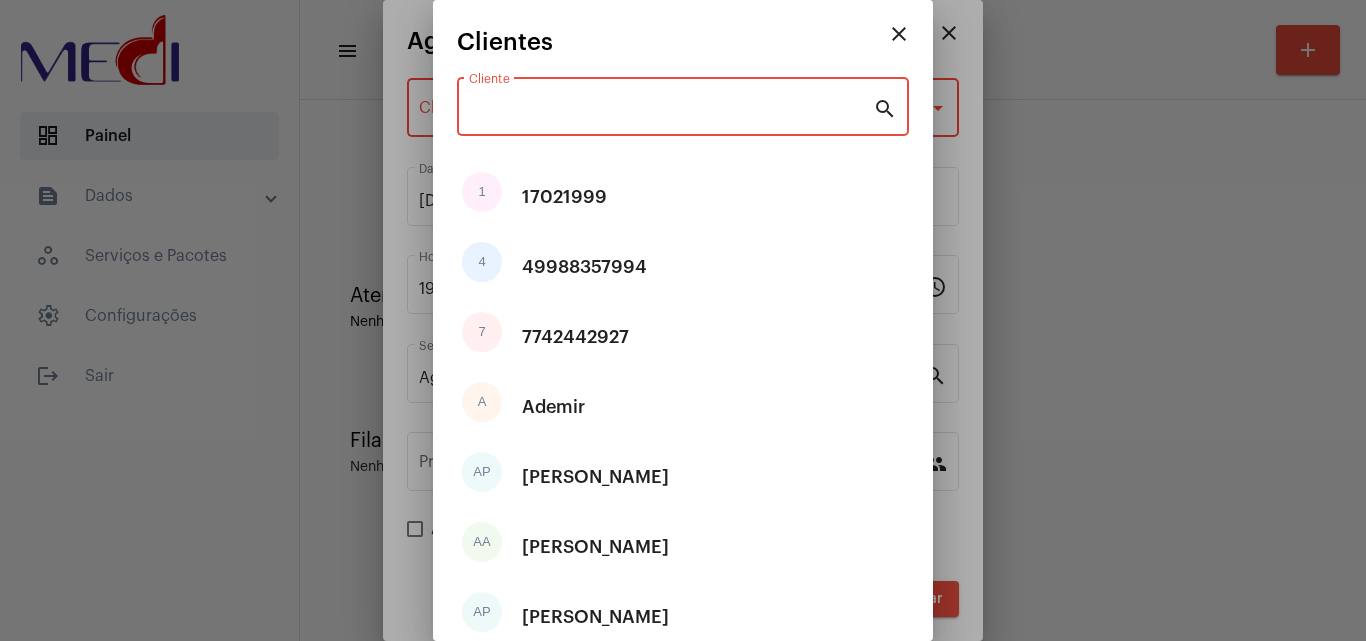 click on "close" at bounding box center [899, 34] 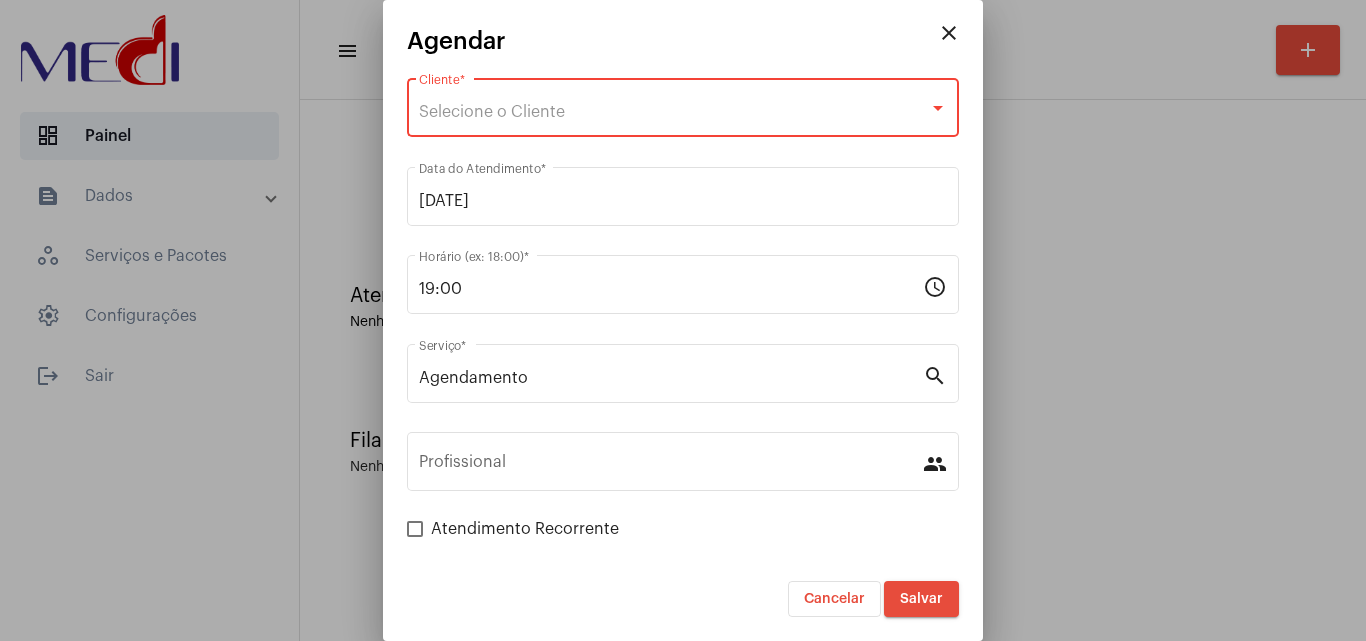 click on "close" at bounding box center (949, 33) 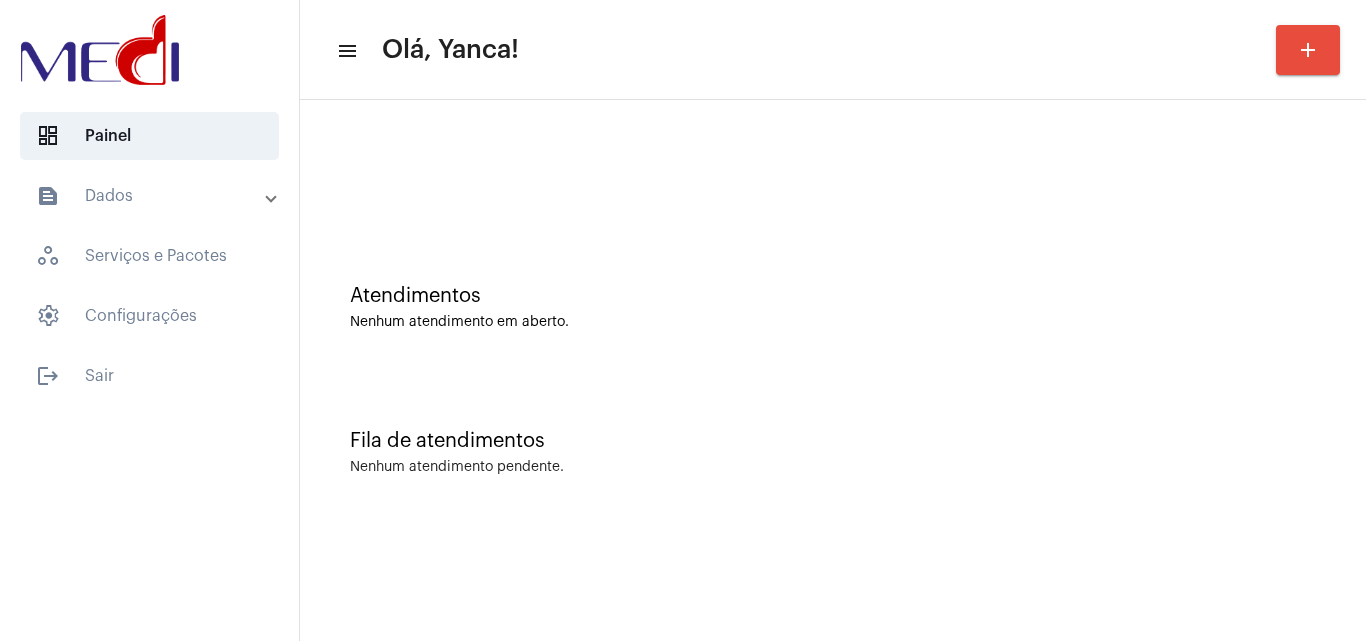 click on "add" 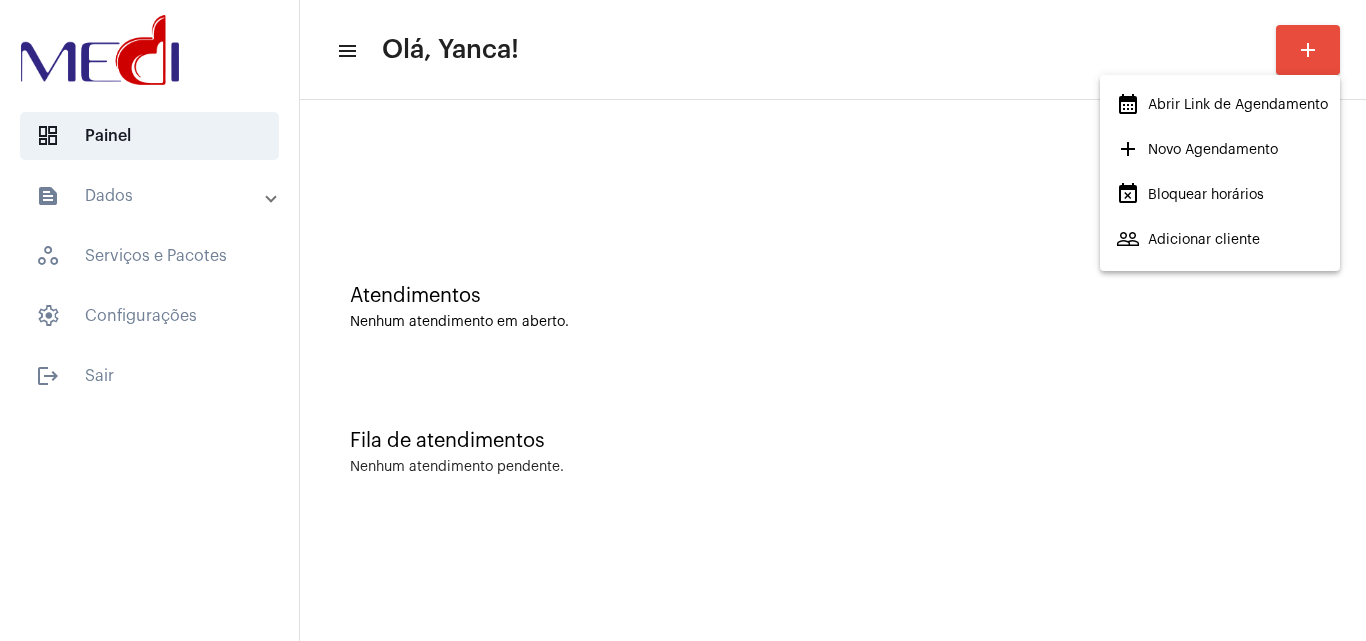 click on "calendar_month_outlined Abrir Link de Agendamento" at bounding box center [1222, 105] 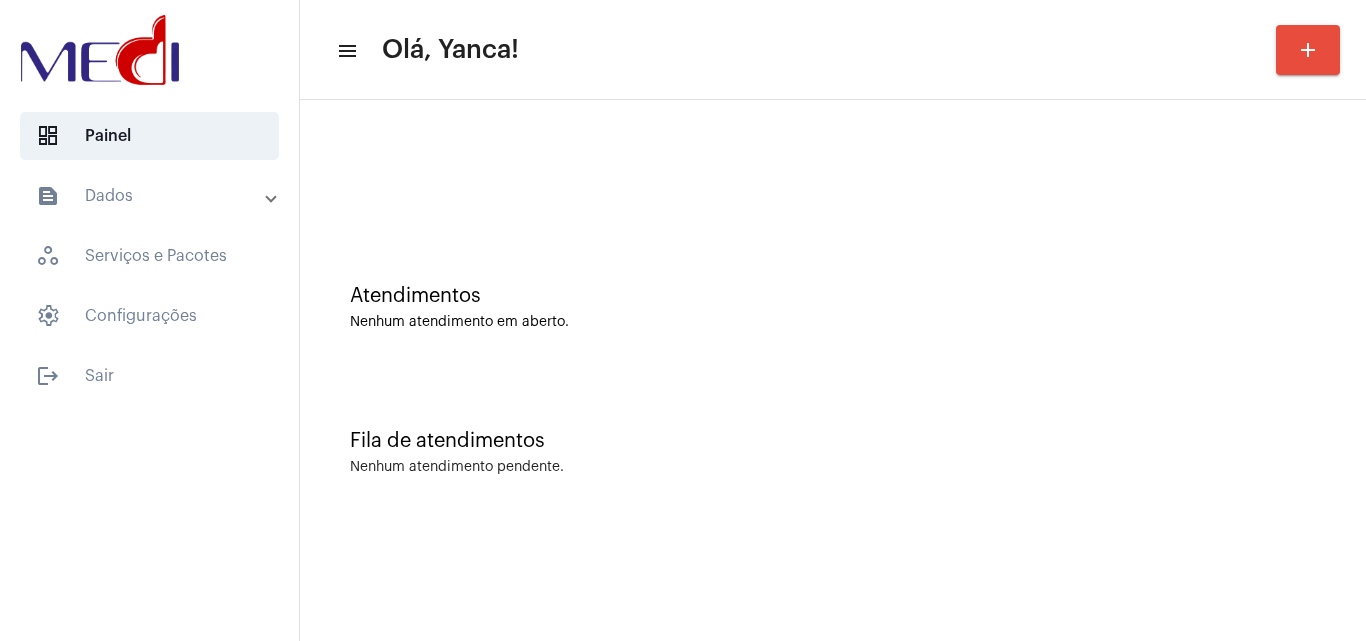 click on "add" 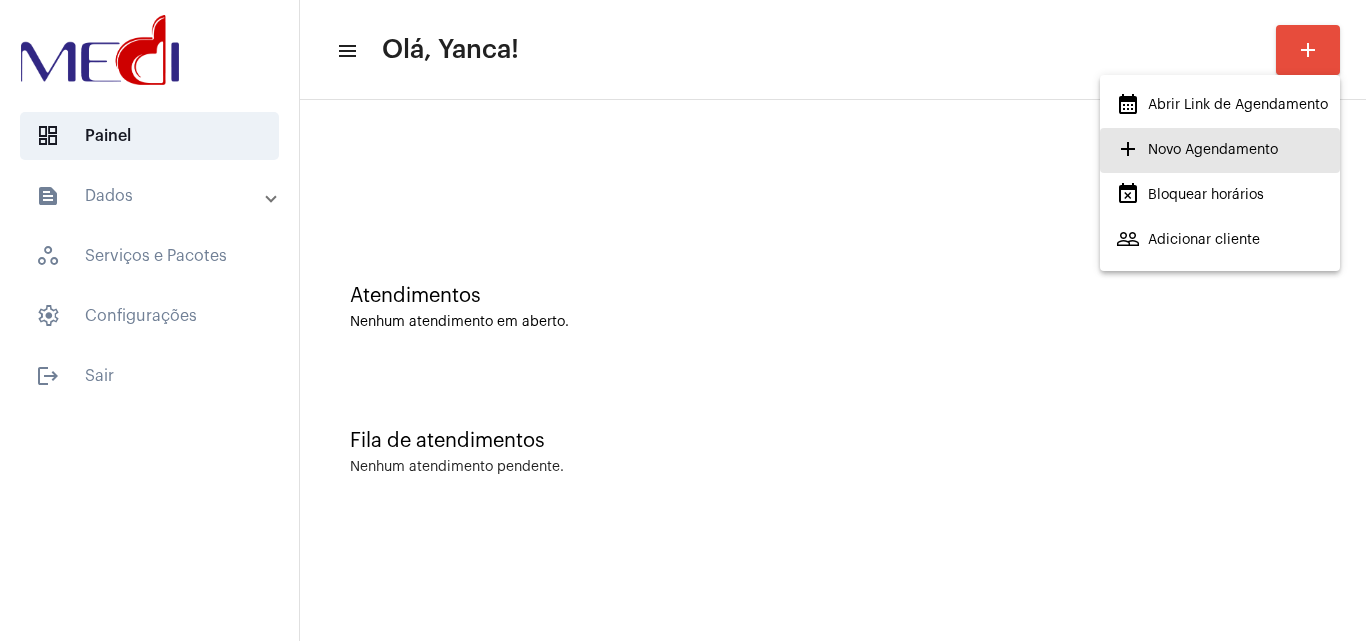 click on "add Novo Agendamento" at bounding box center [1197, 150] 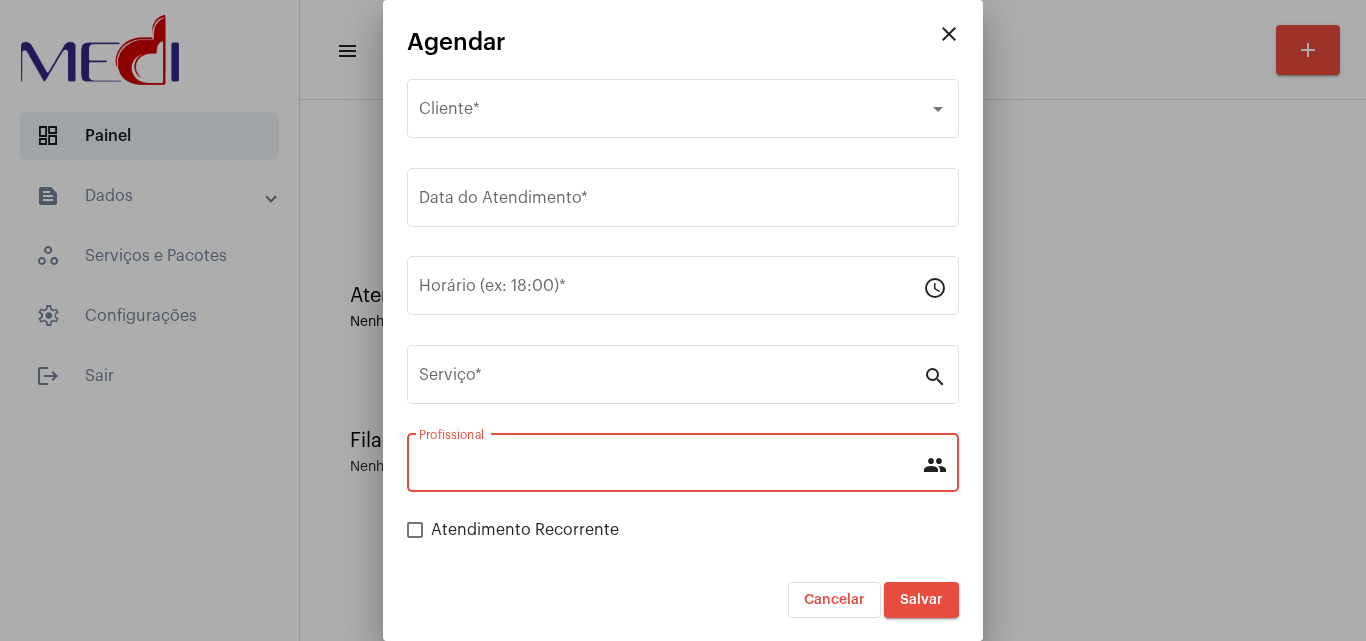 click on "Profissional" at bounding box center (671, 467) 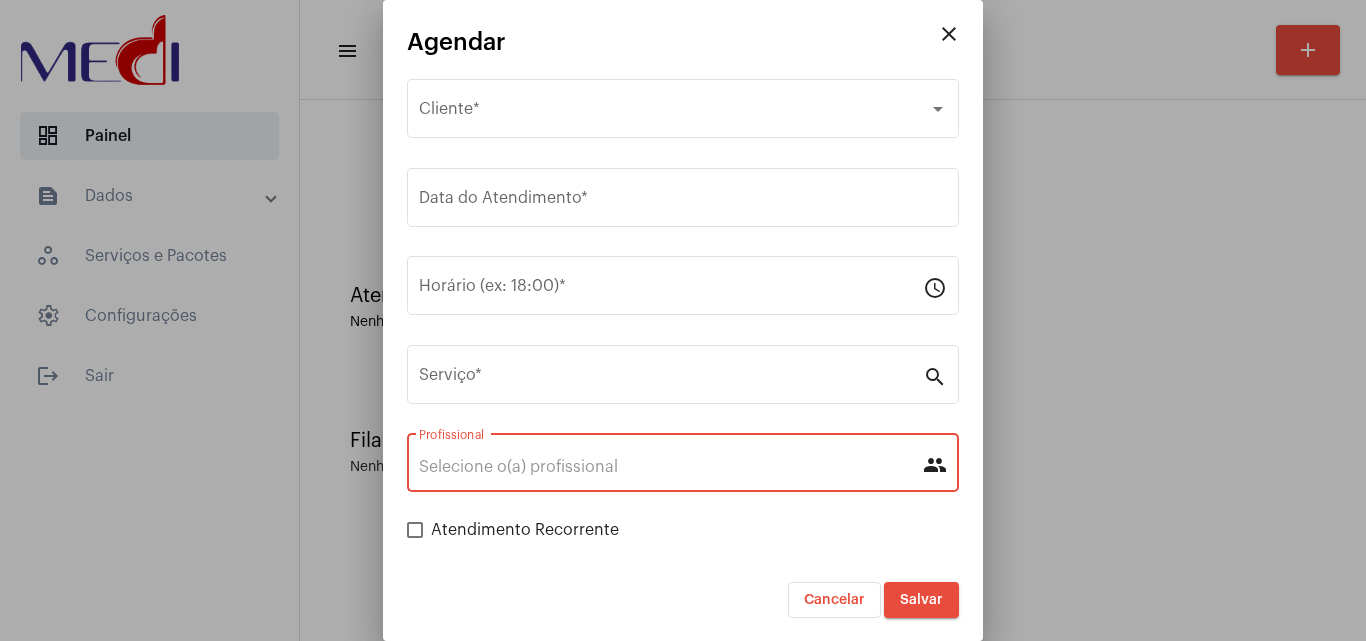 click on "Profissional" at bounding box center [671, 467] 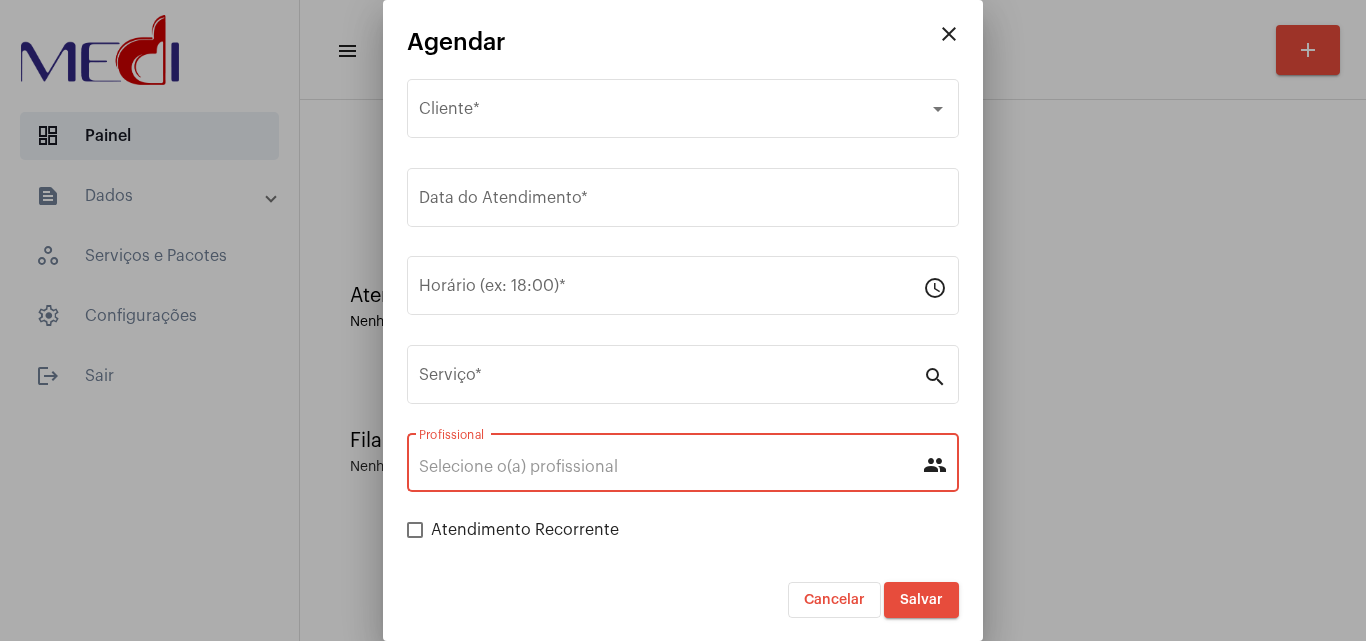 click on "Profissional" at bounding box center [671, 467] 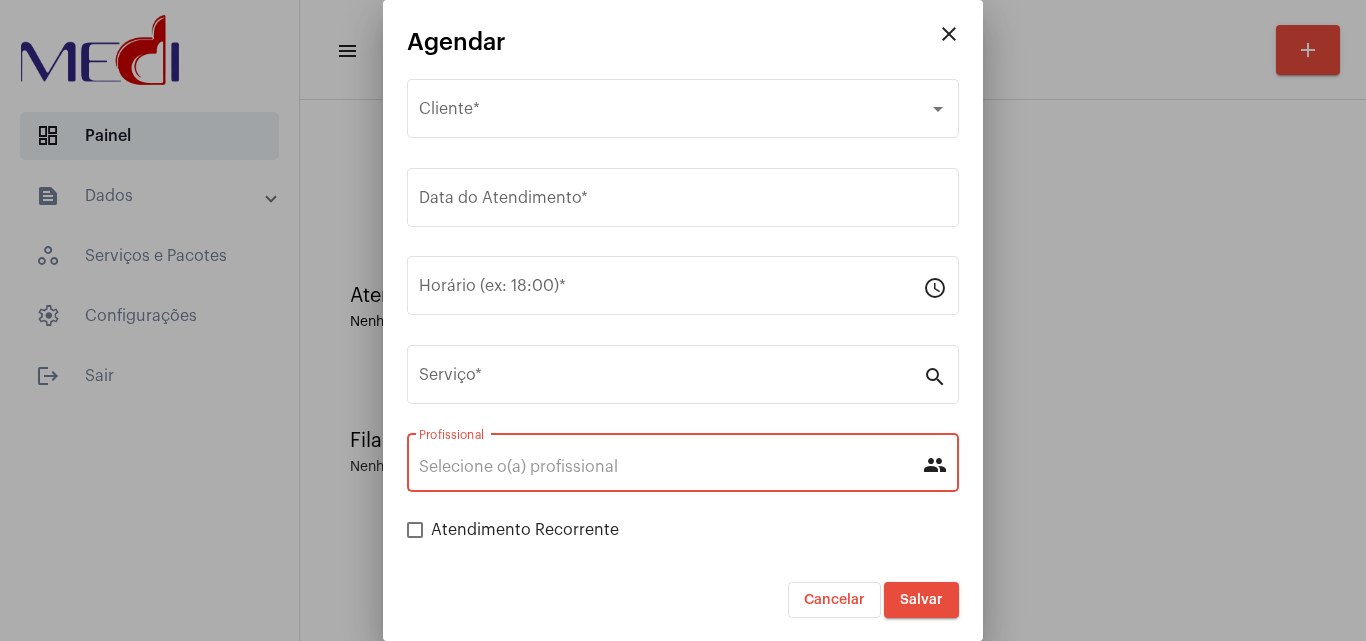click on "close" at bounding box center [949, 34] 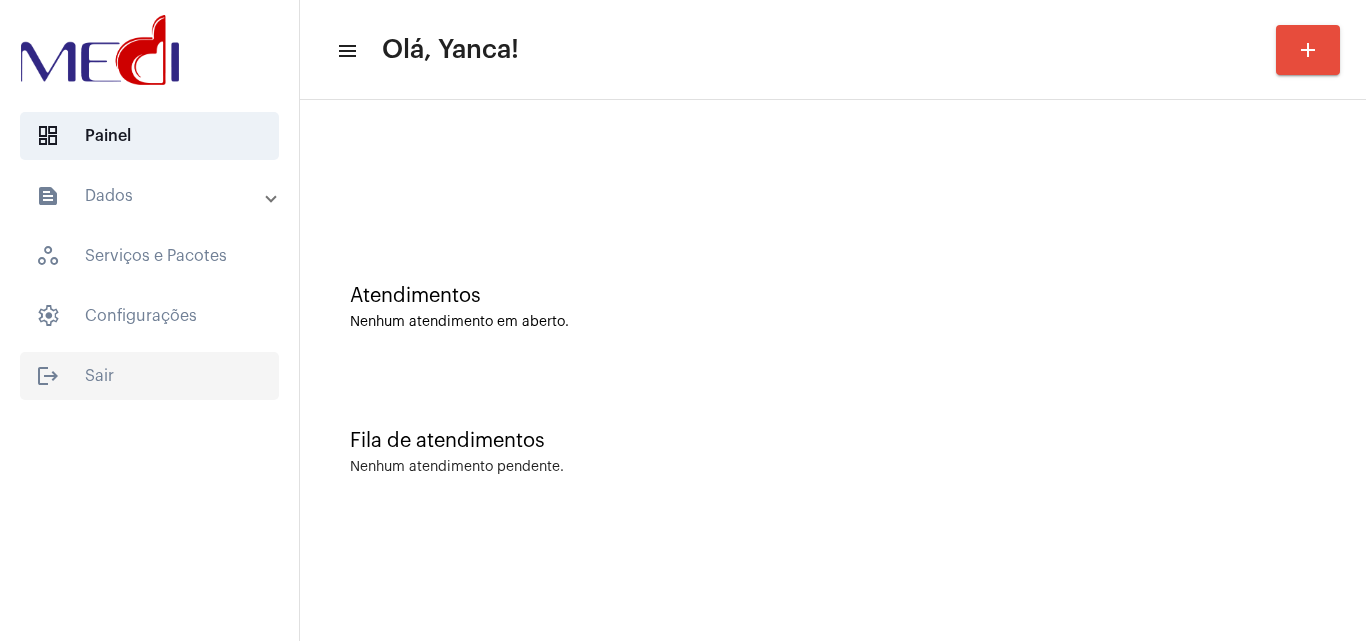 click on "logout  Sair" 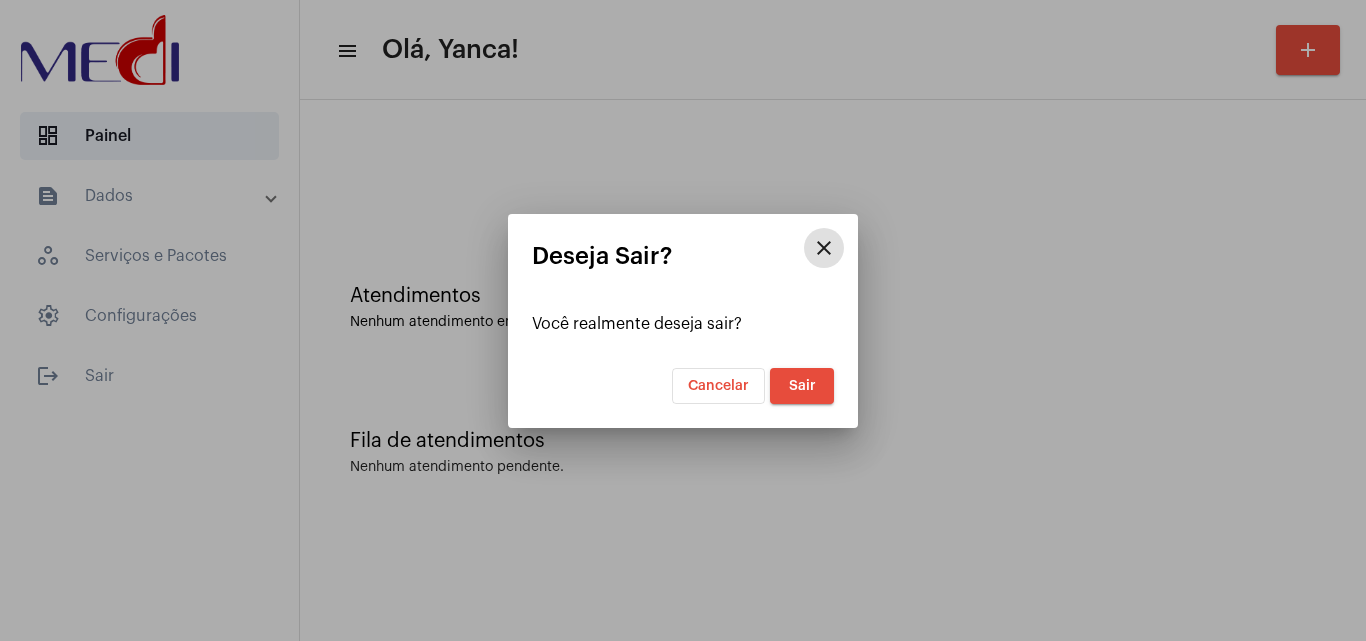 click on "Sair" at bounding box center [802, 386] 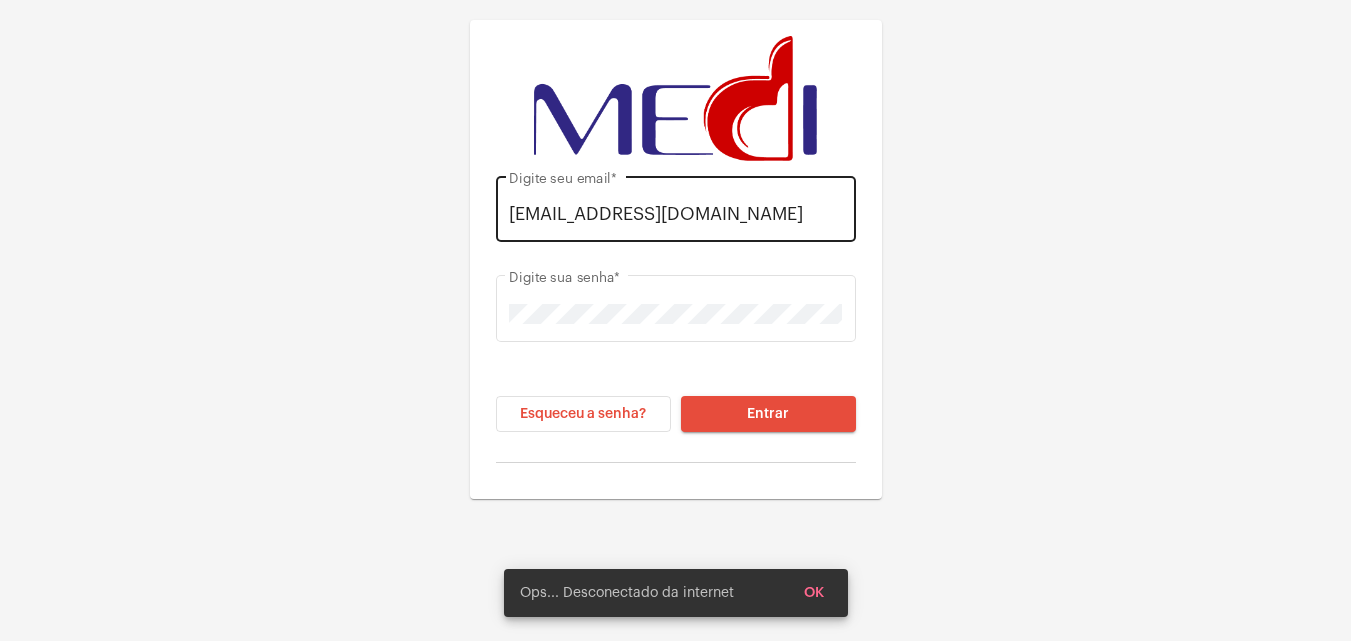 click on "[EMAIL_ADDRESS][DOMAIN_NAME]" at bounding box center [675, 214] 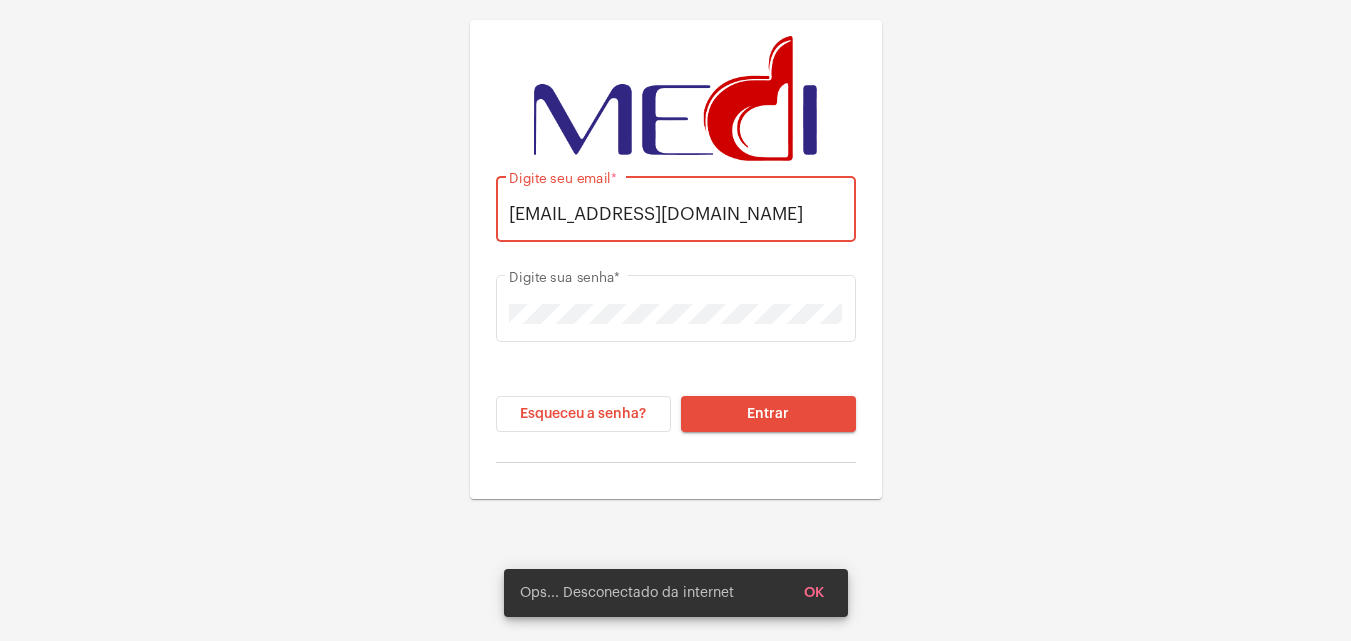 type on "[EMAIL_ADDRESS][DOMAIN_NAME]" 